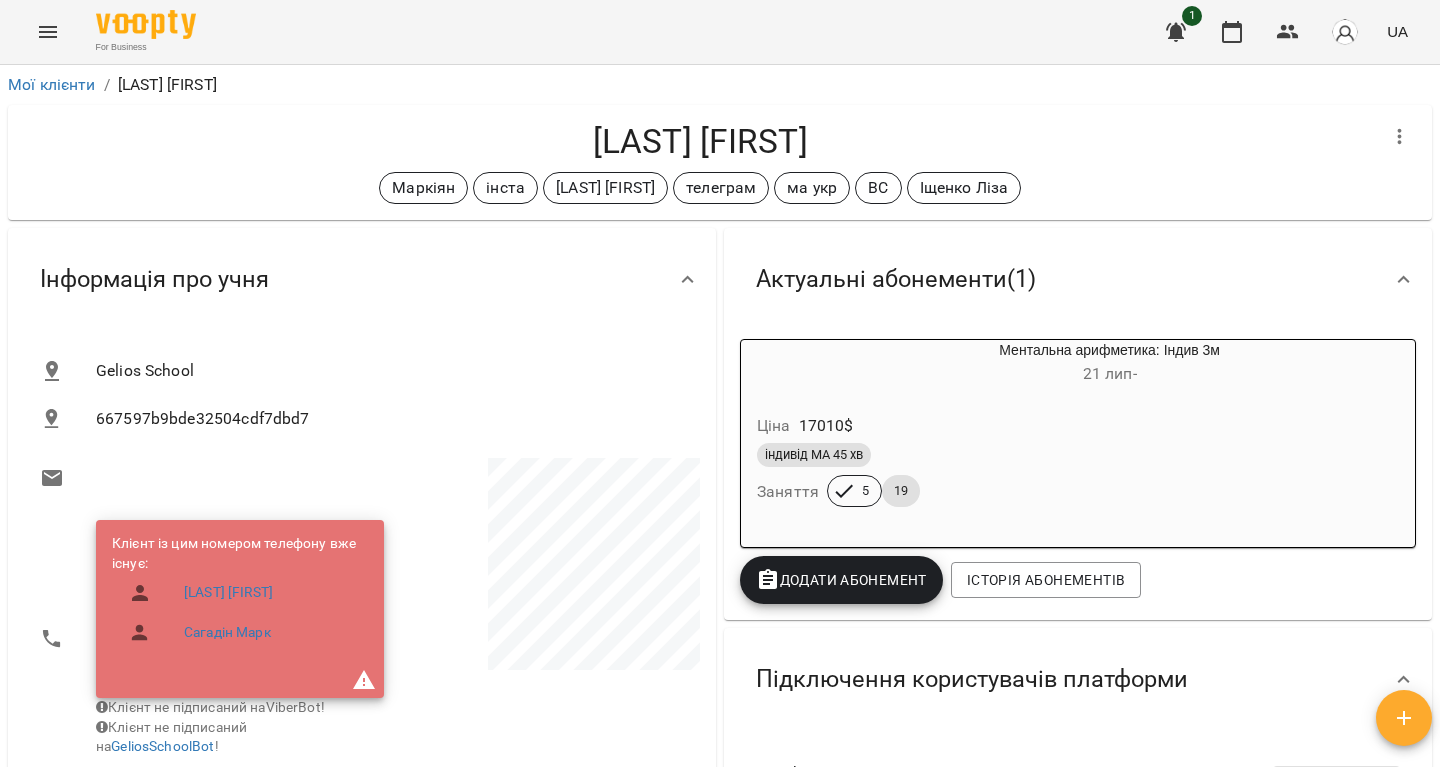 scroll, scrollTop: 0, scrollLeft: 0, axis: both 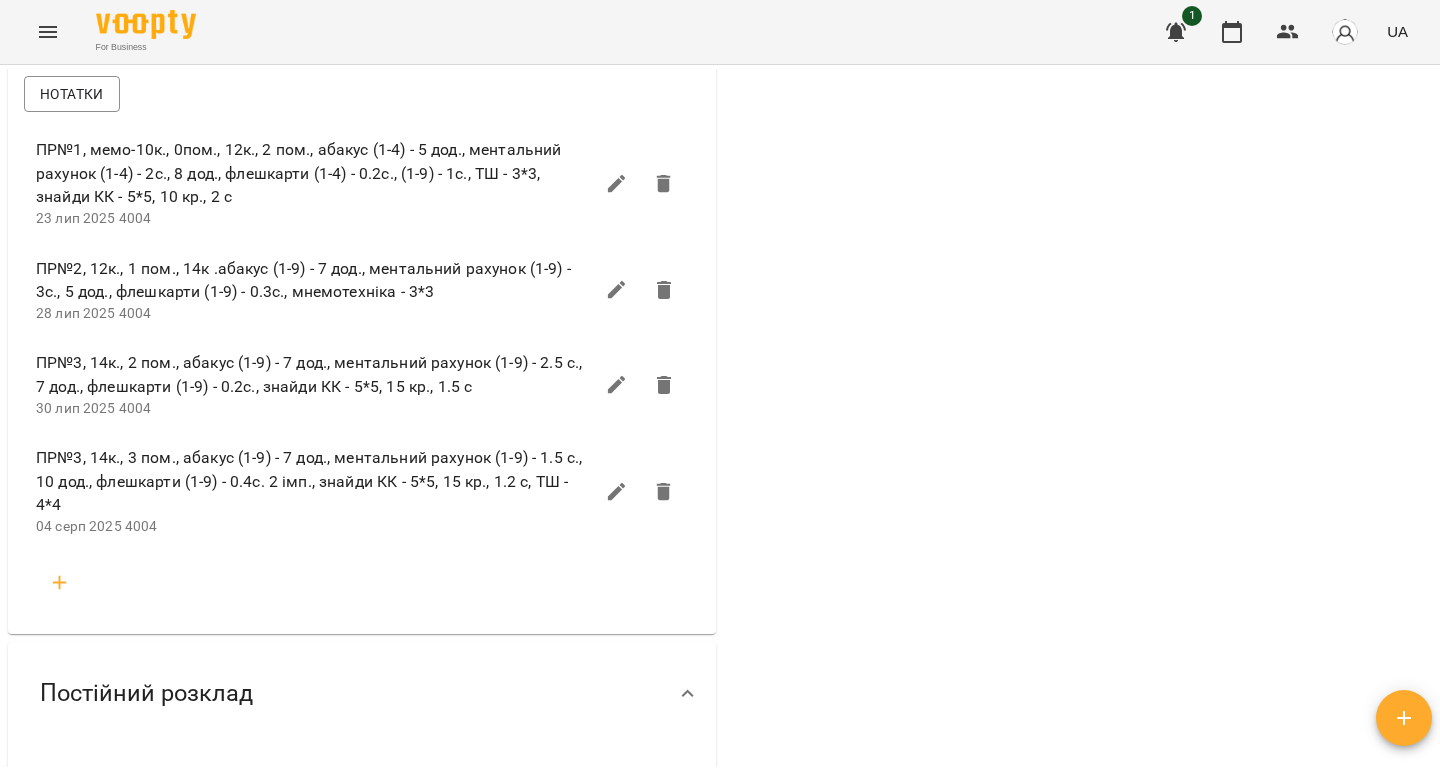 click 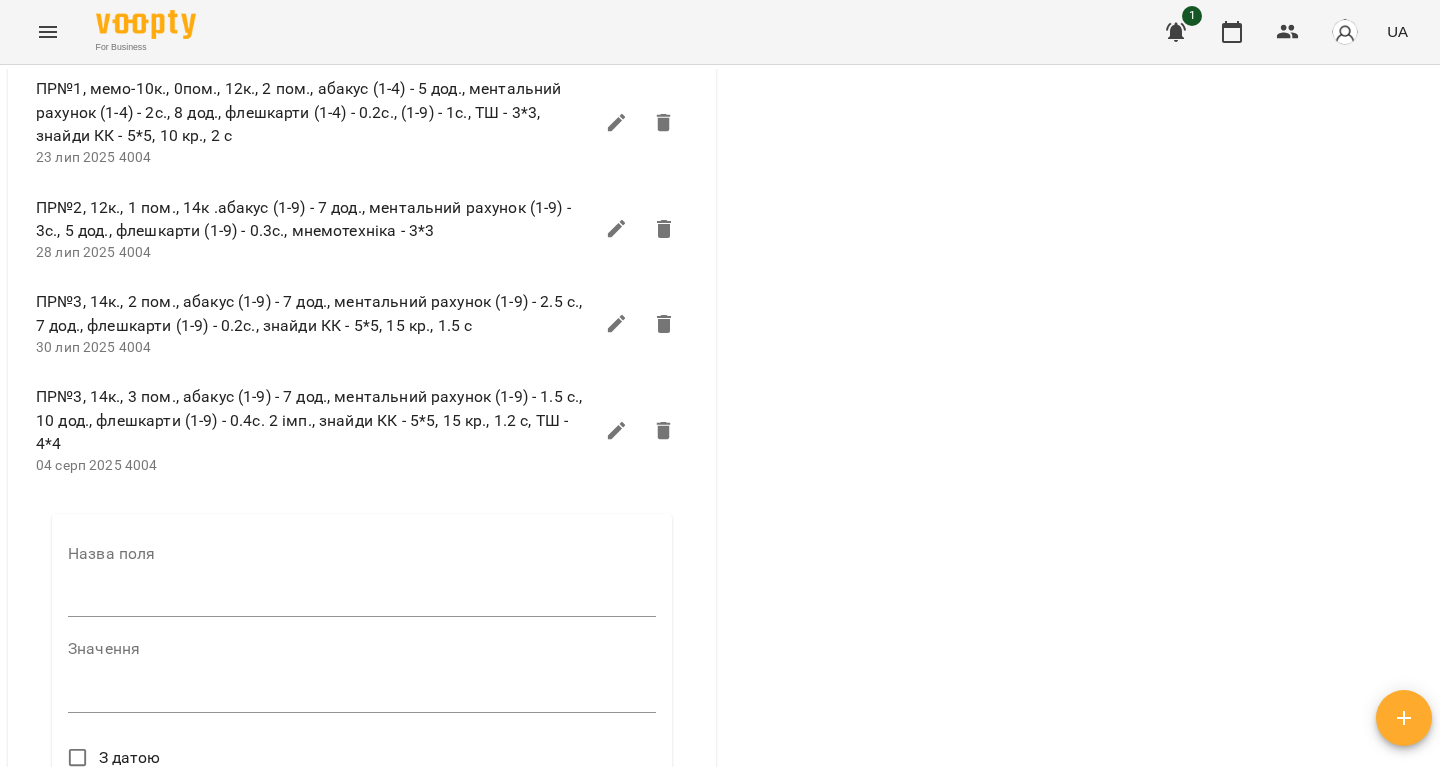scroll, scrollTop: 1463, scrollLeft: 0, axis: vertical 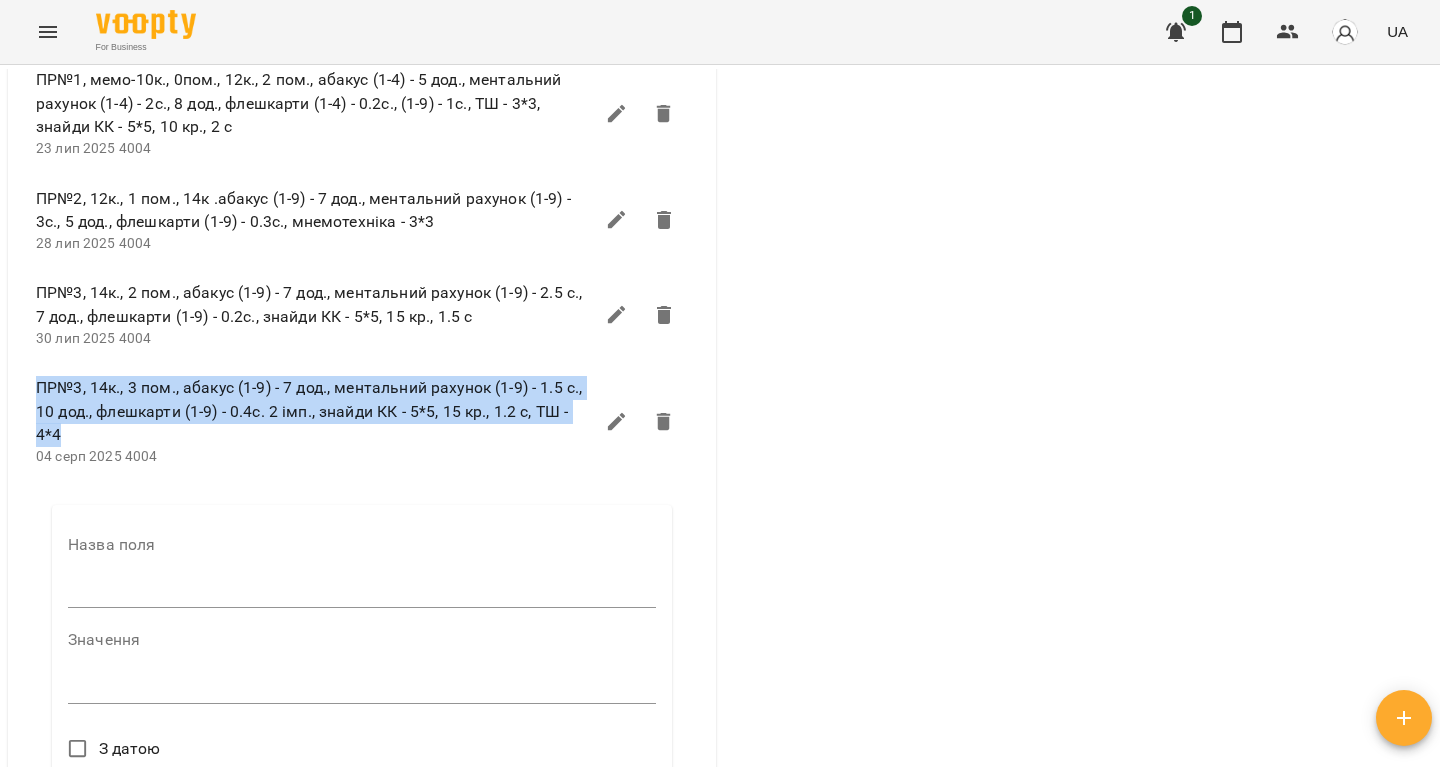 drag, startPoint x: 61, startPoint y: 499, endPoint x: 36, endPoint y: 454, distance: 51.47815 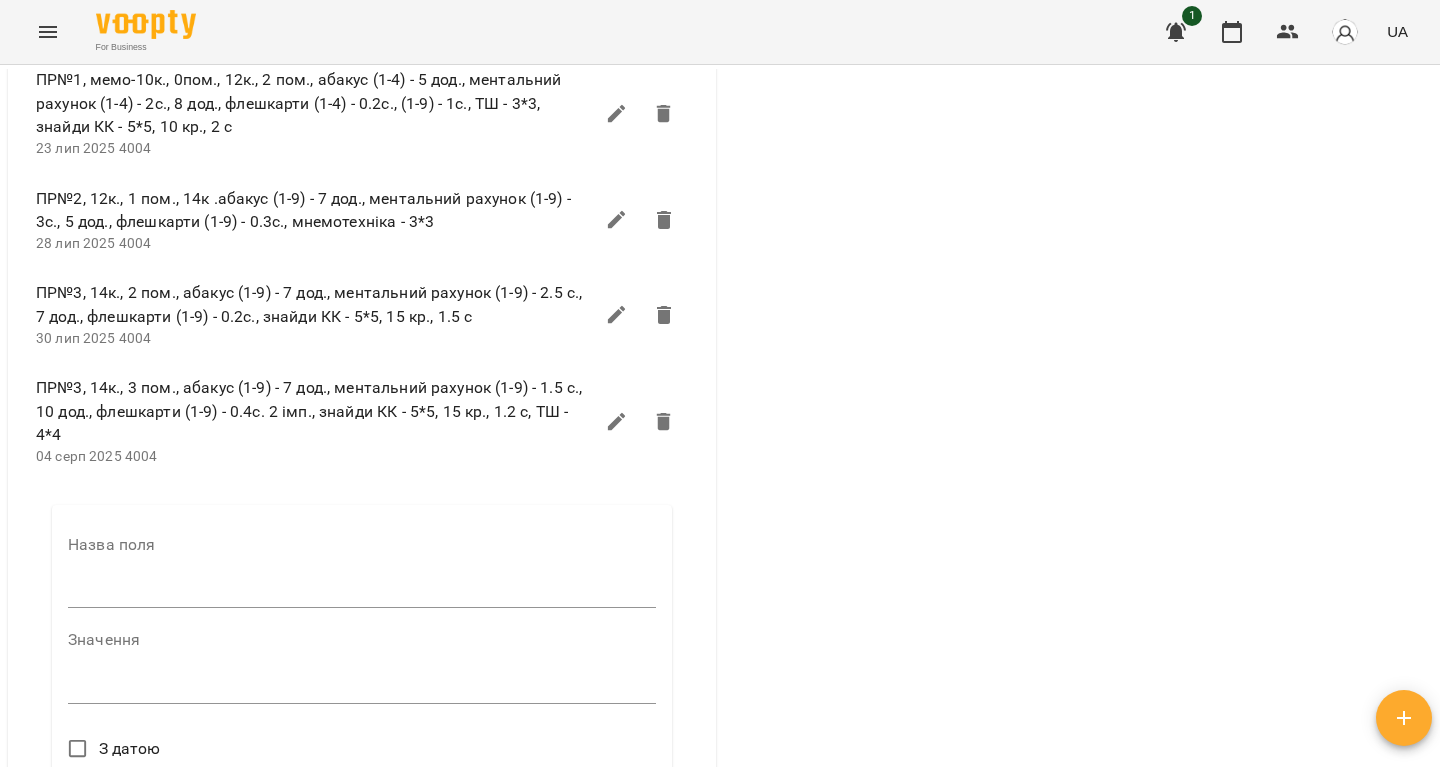 click at bounding box center [362, 592] 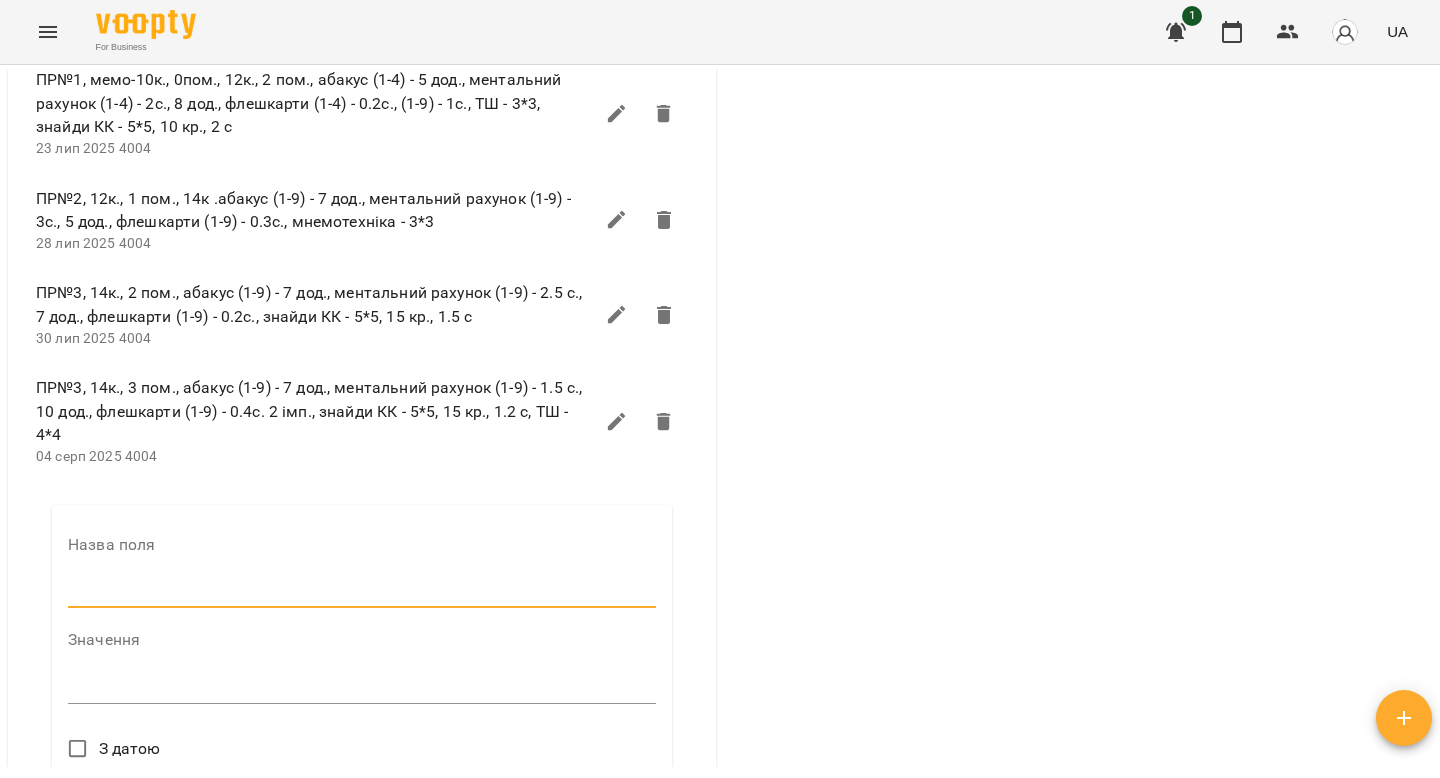 paste on "**********" 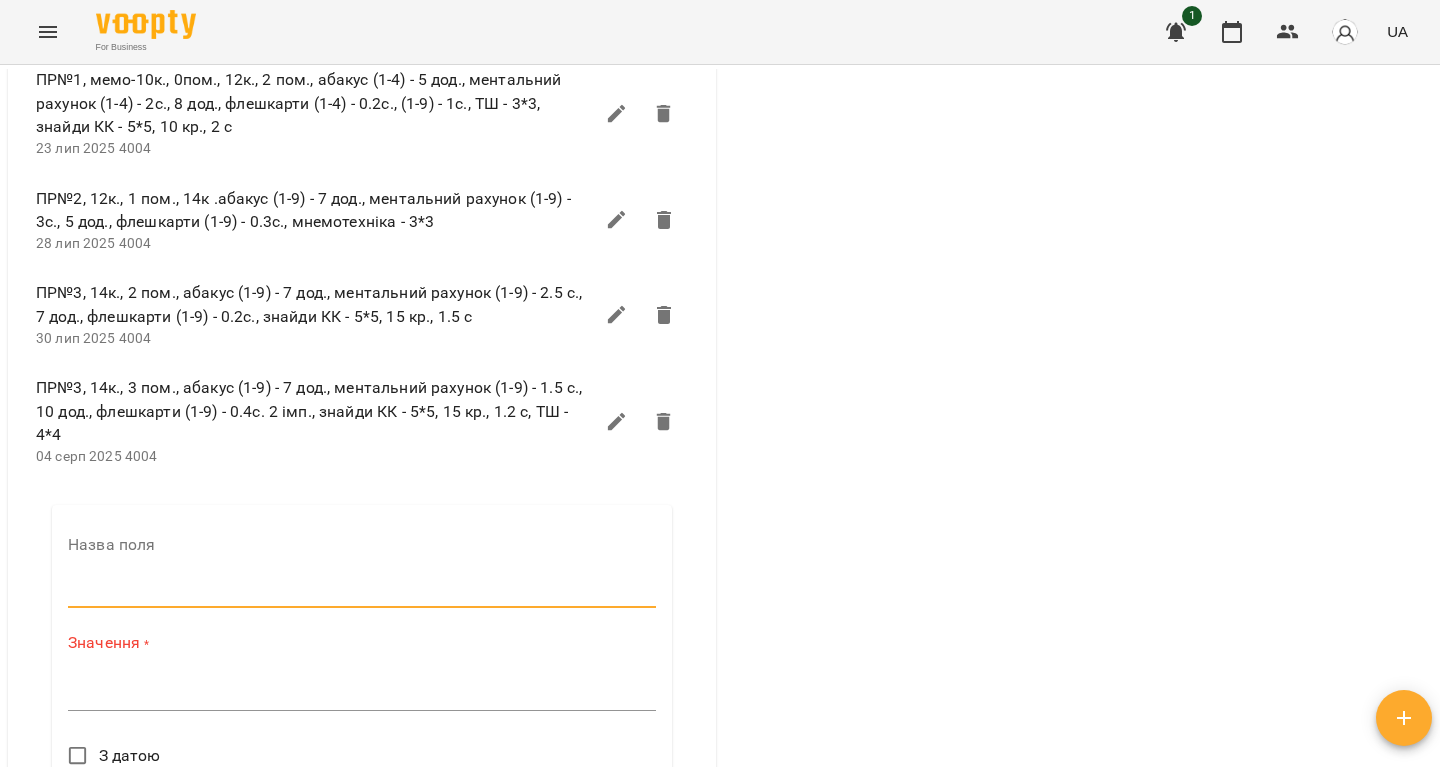 scroll, scrollTop: 0, scrollLeft: 0, axis: both 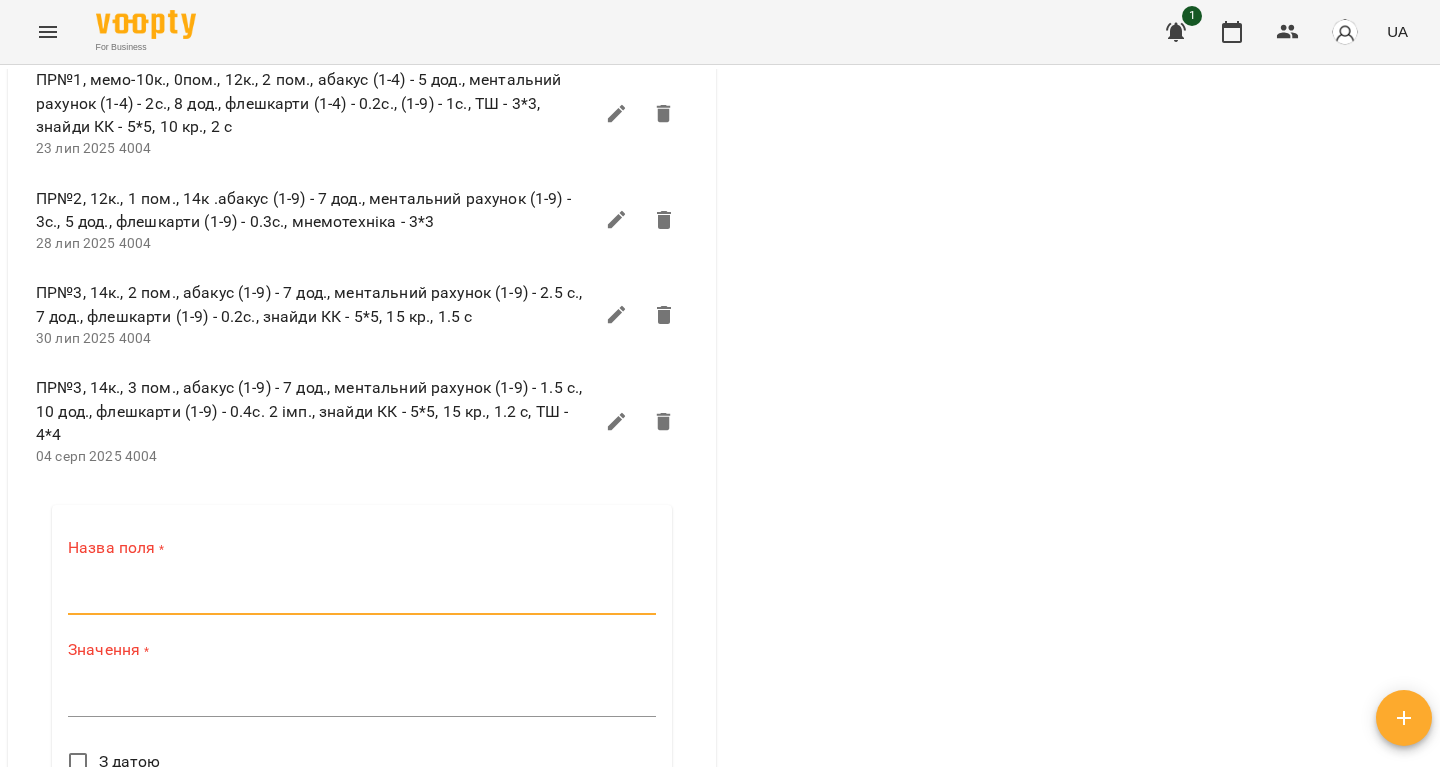 click at bounding box center (362, 599) 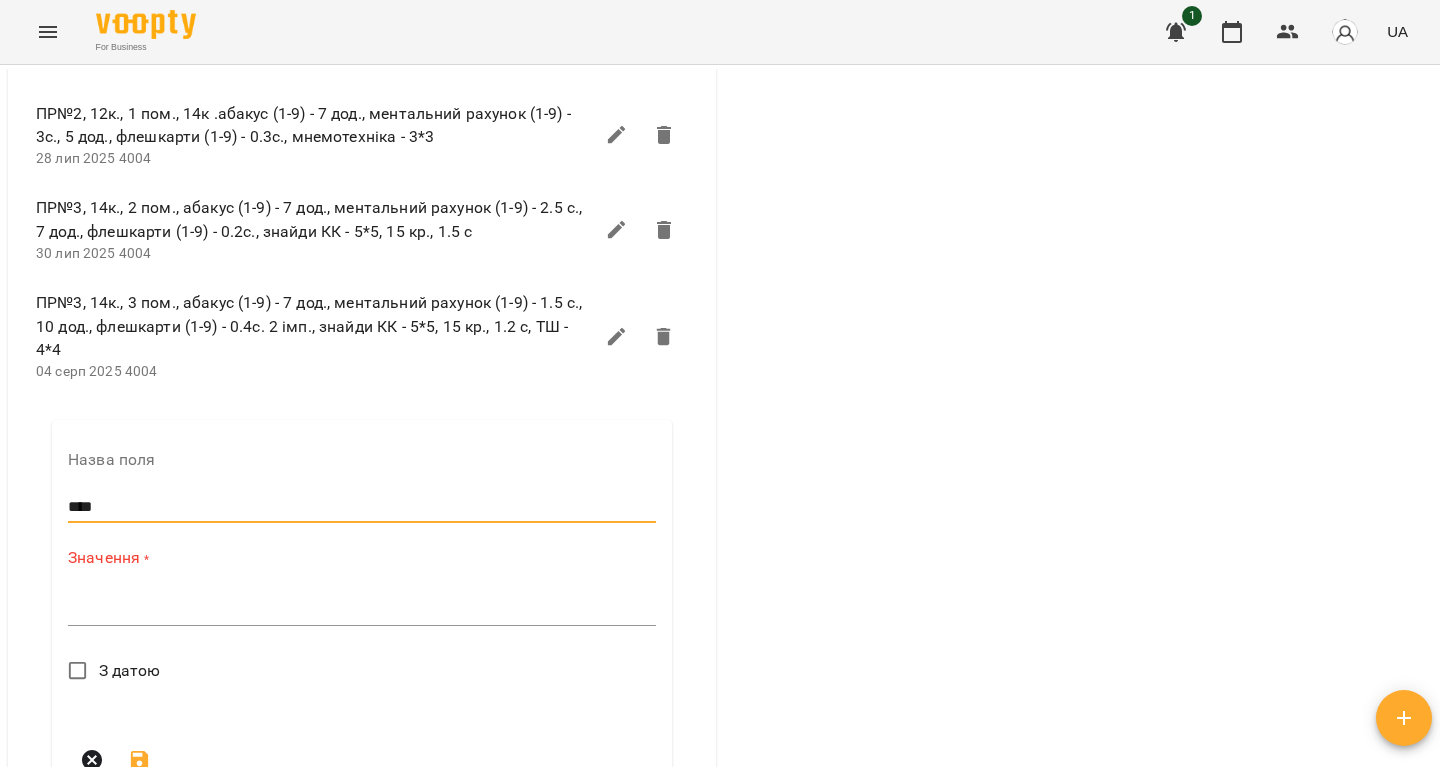 scroll, scrollTop: 1567, scrollLeft: 0, axis: vertical 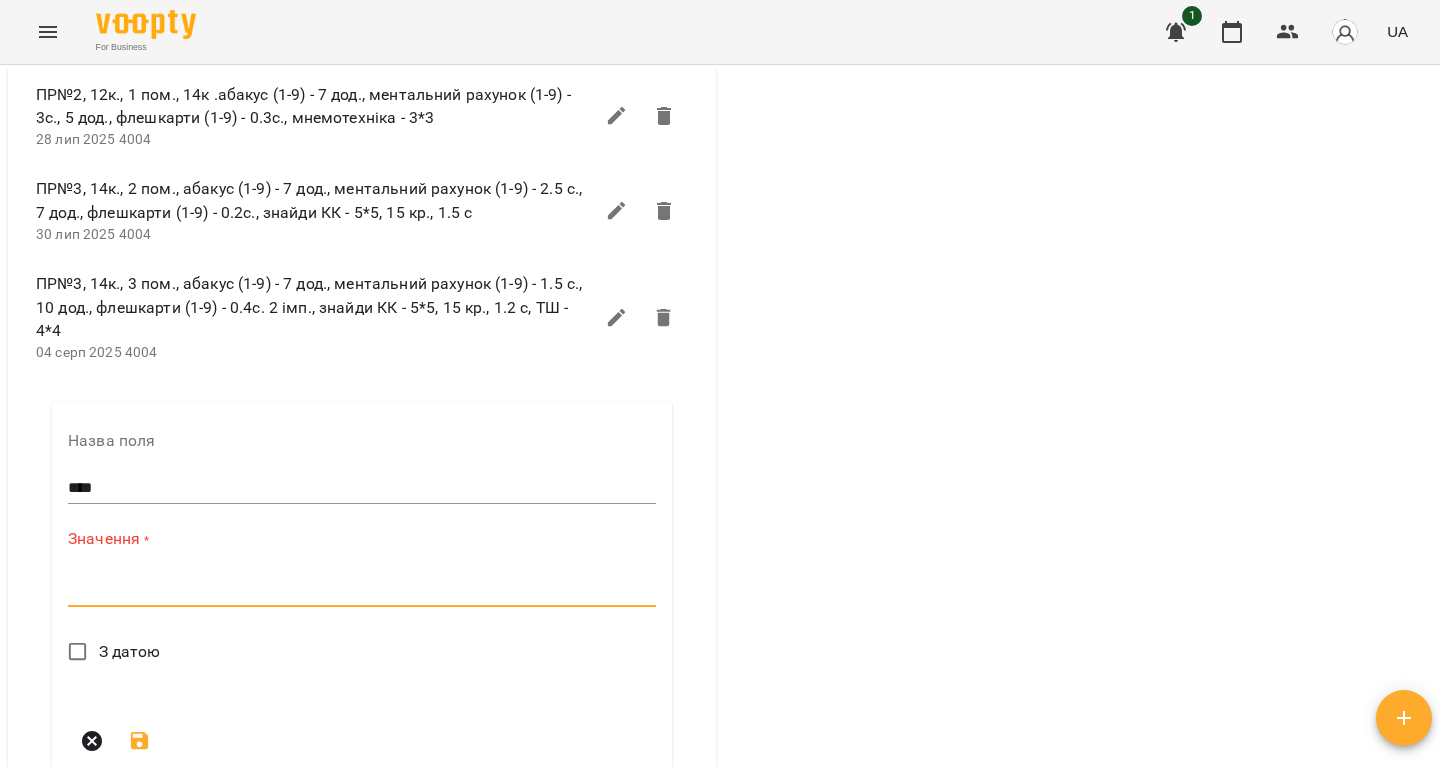 click at bounding box center (362, 590) 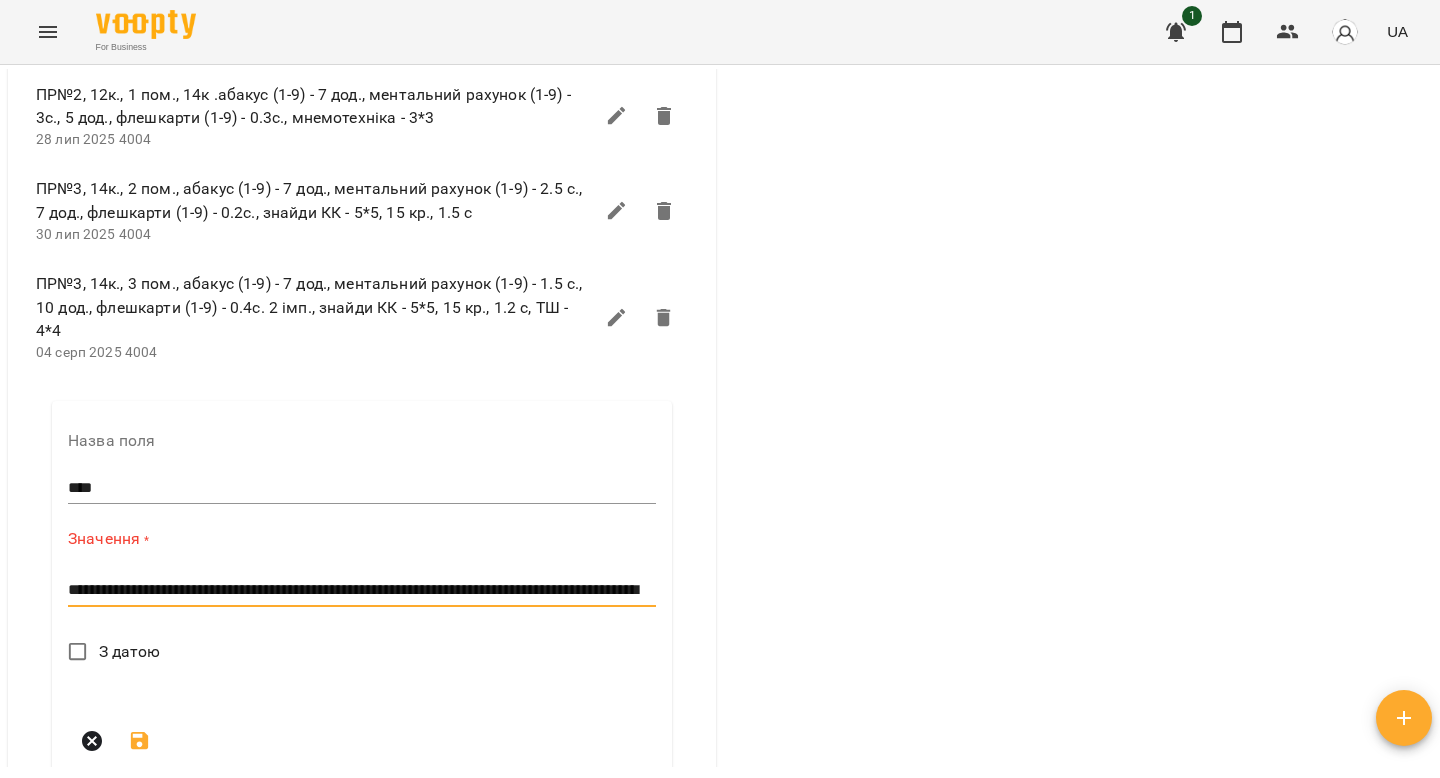 scroll, scrollTop: 0, scrollLeft: 0, axis: both 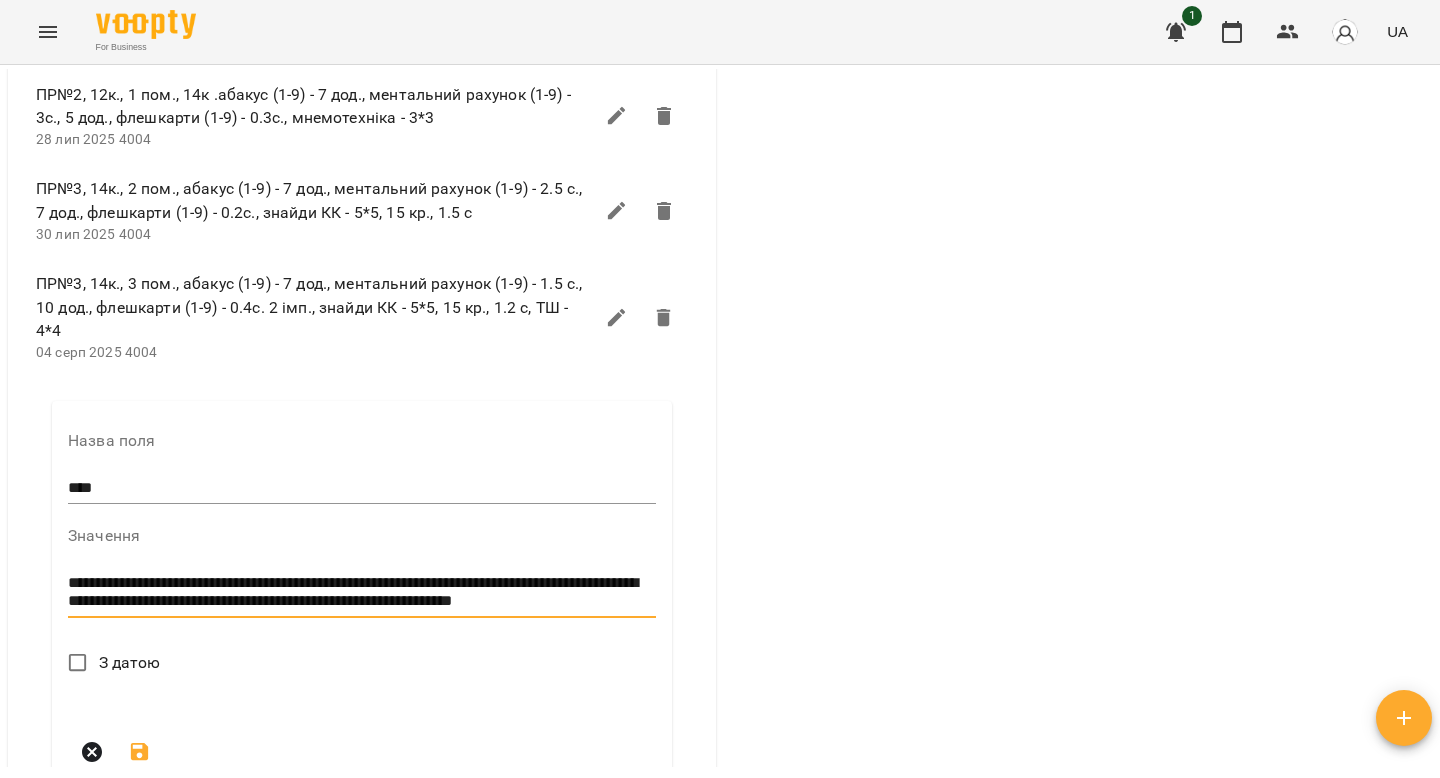 click on "**********" at bounding box center [362, 592] 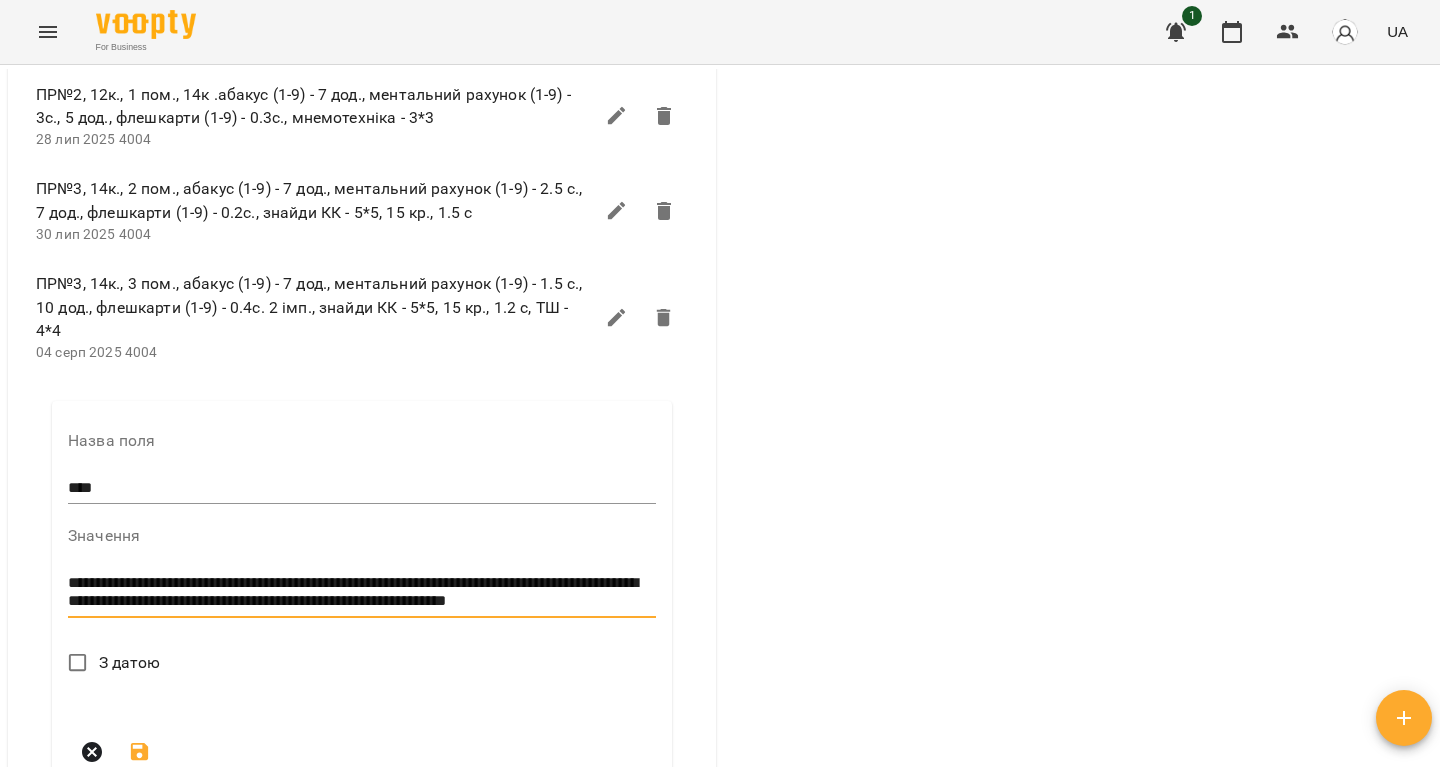 scroll, scrollTop: 0, scrollLeft: 0, axis: both 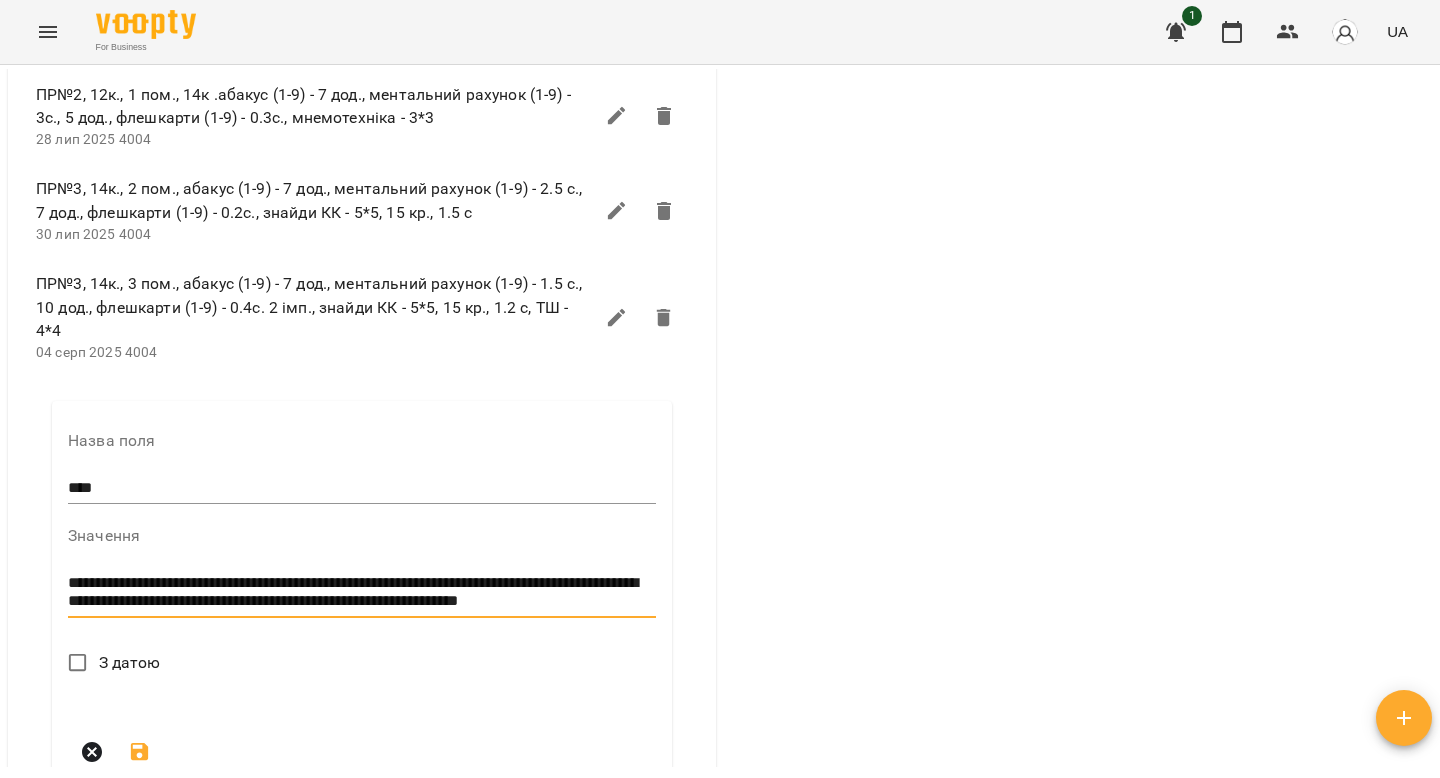 click on "**********" at bounding box center [362, 592] 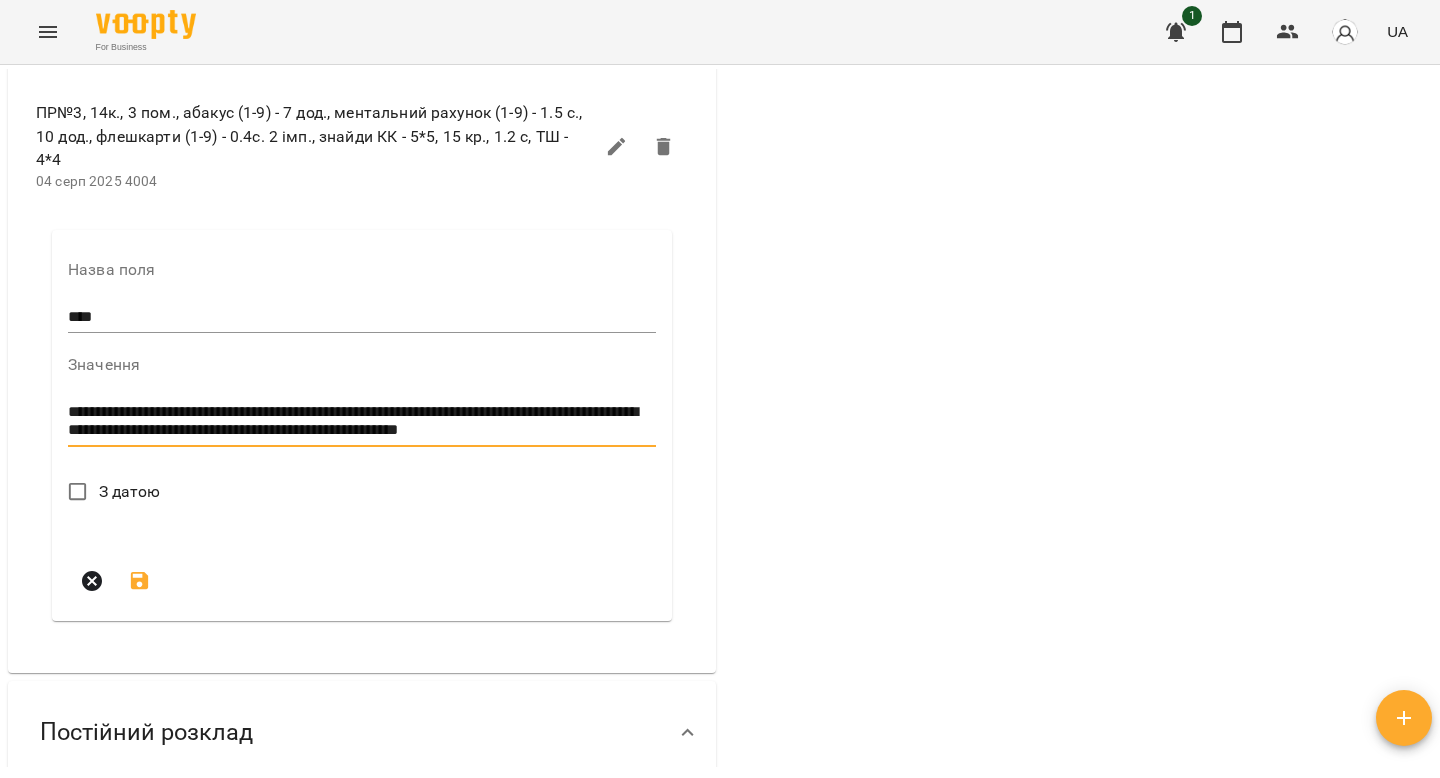 scroll, scrollTop: 1808, scrollLeft: 0, axis: vertical 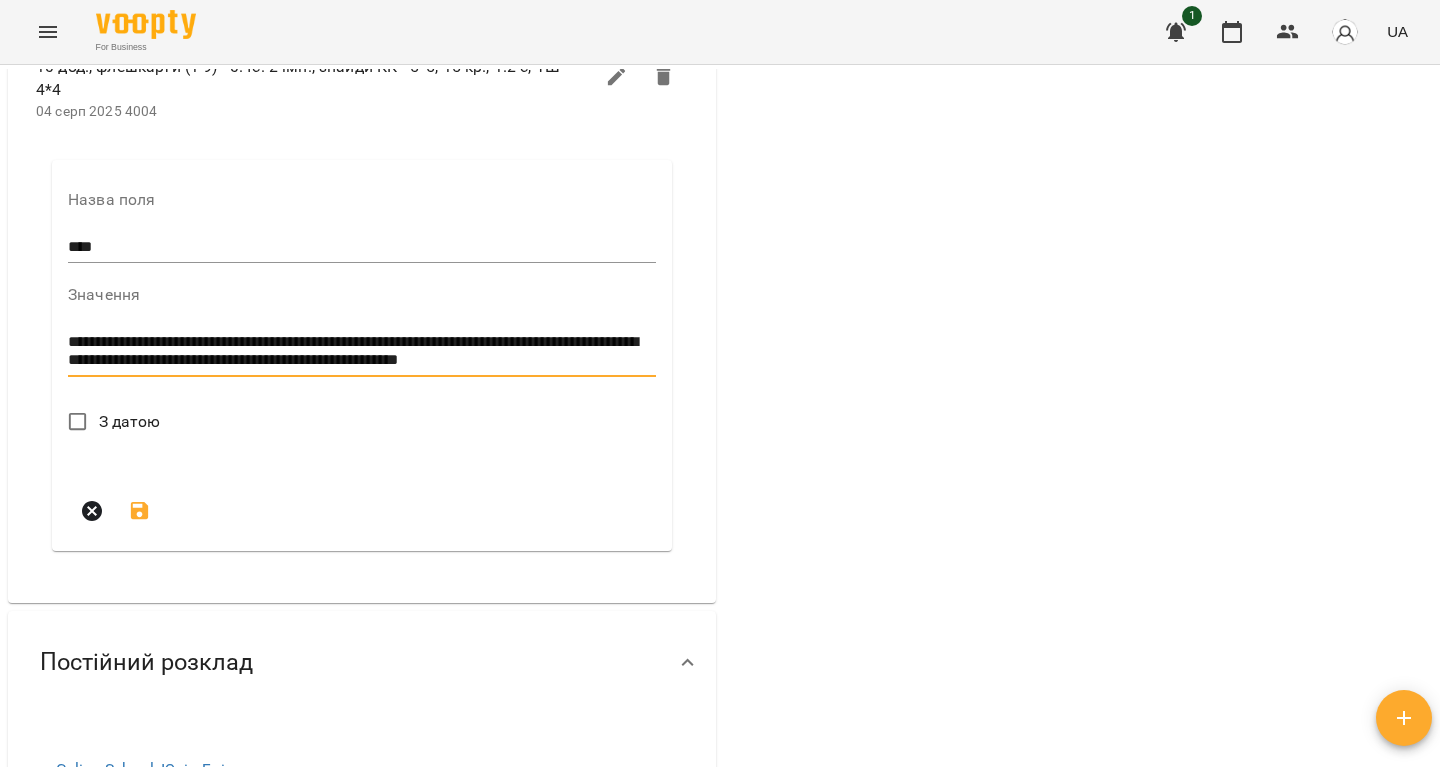 type on "**********" 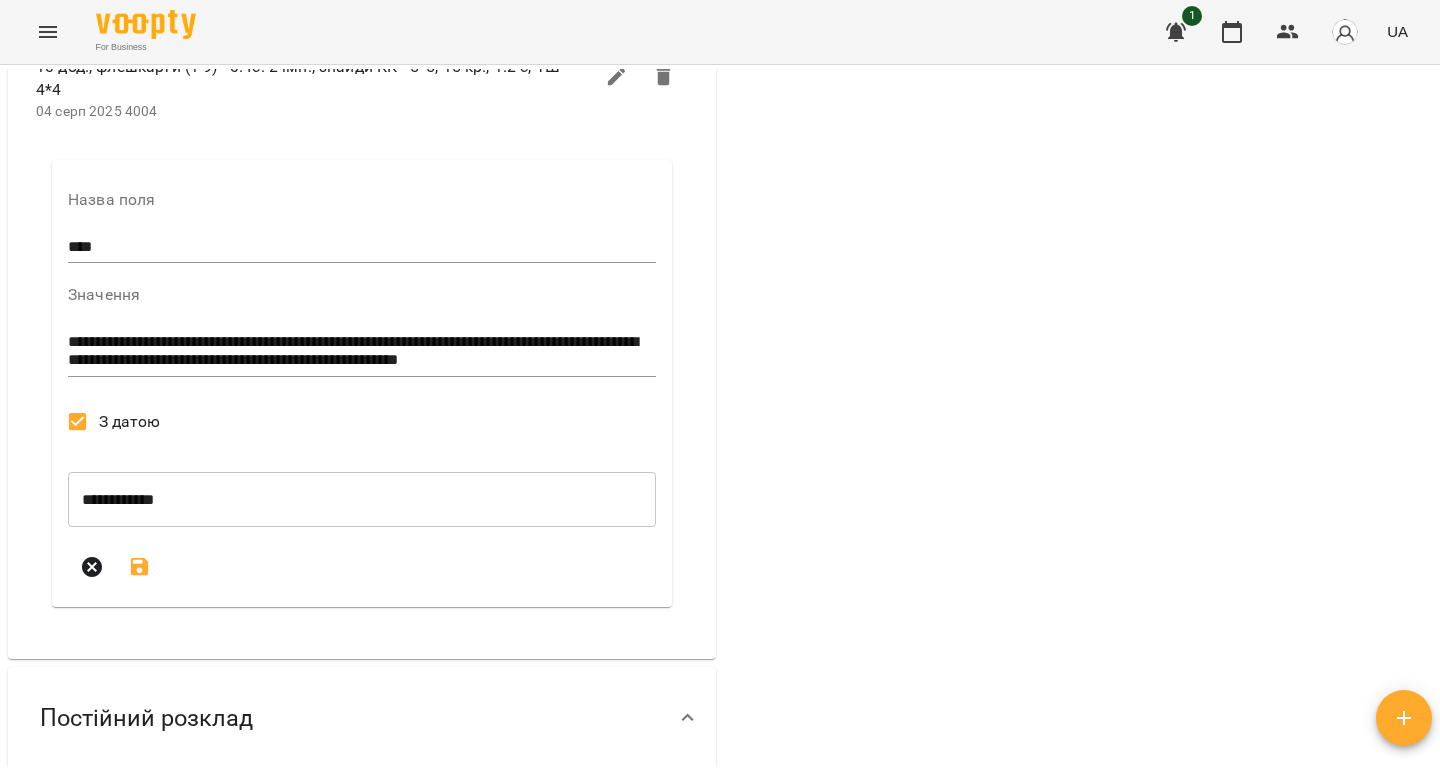 click at bounding box center (140, 567) 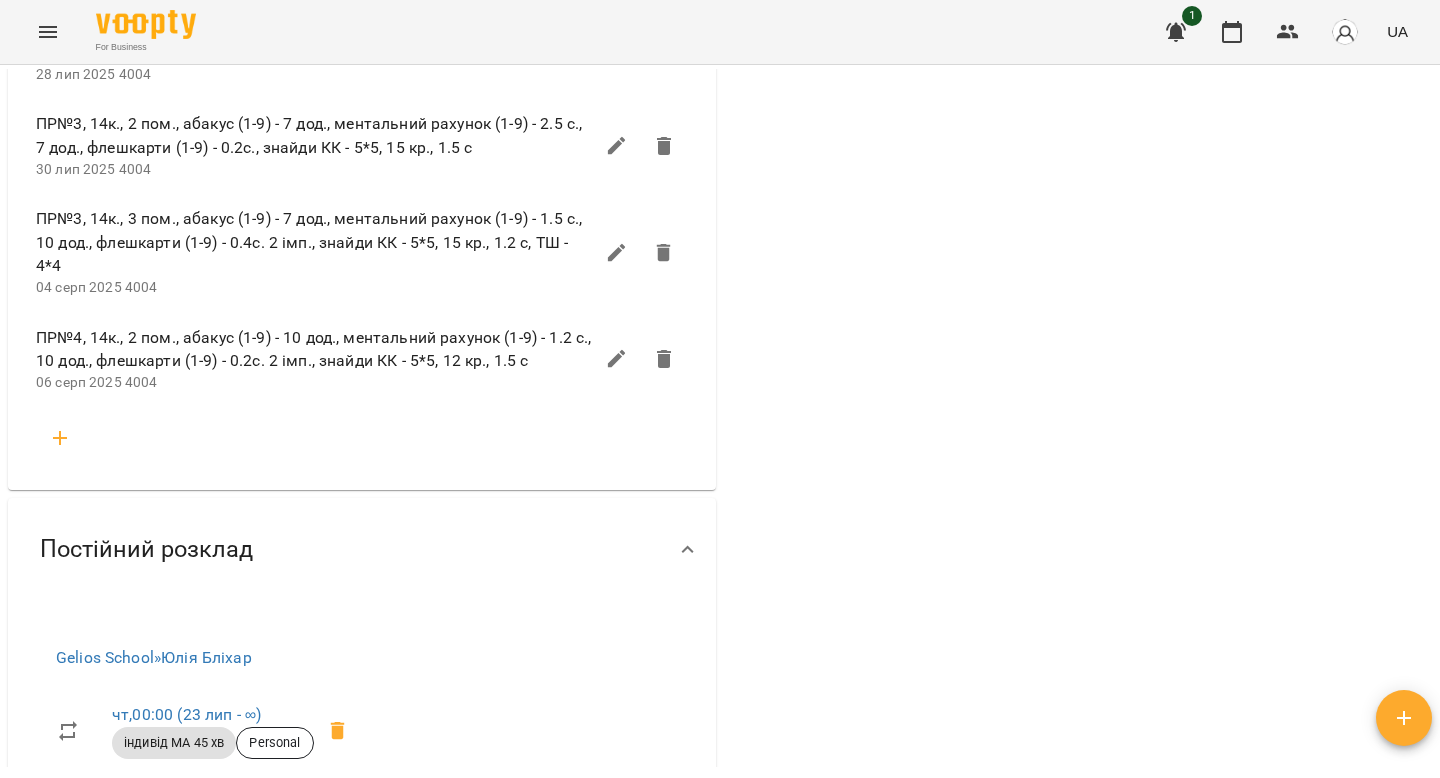 scroll, scrollTop: 1610, scrollLeft: 0, axis: vertical 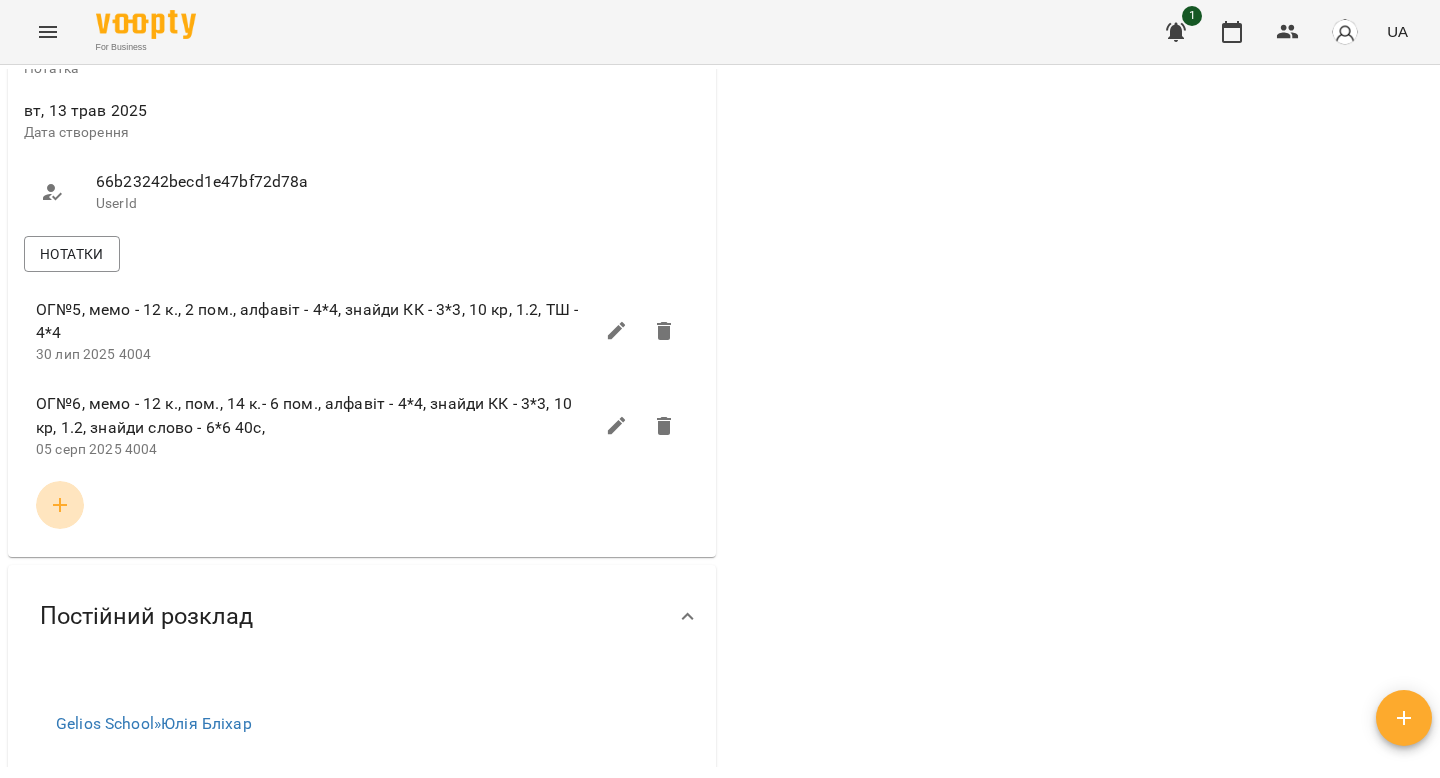 click 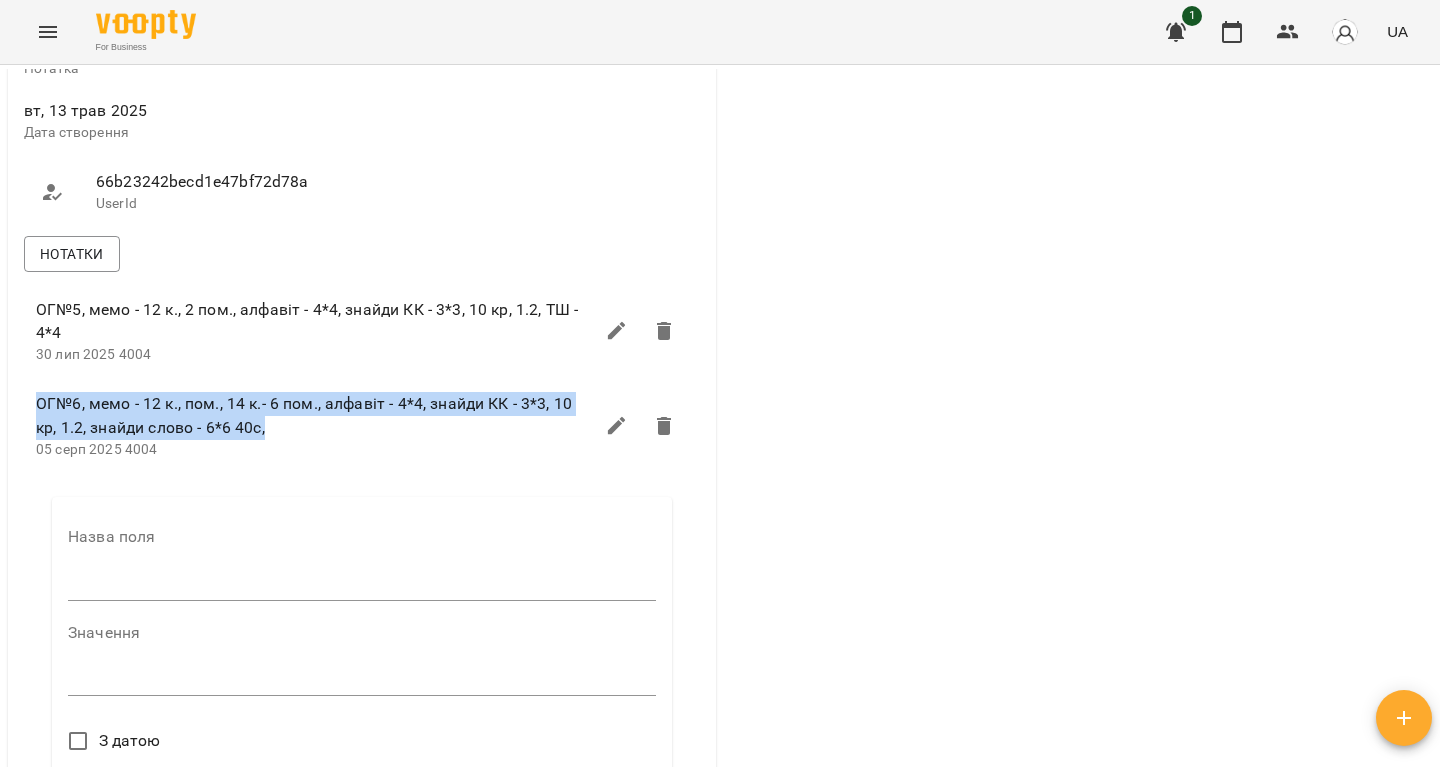 drag, startPoint x: 260, startPoint y: 472, endPoint x: 6, endPoint y: 440, distance: 256.0078 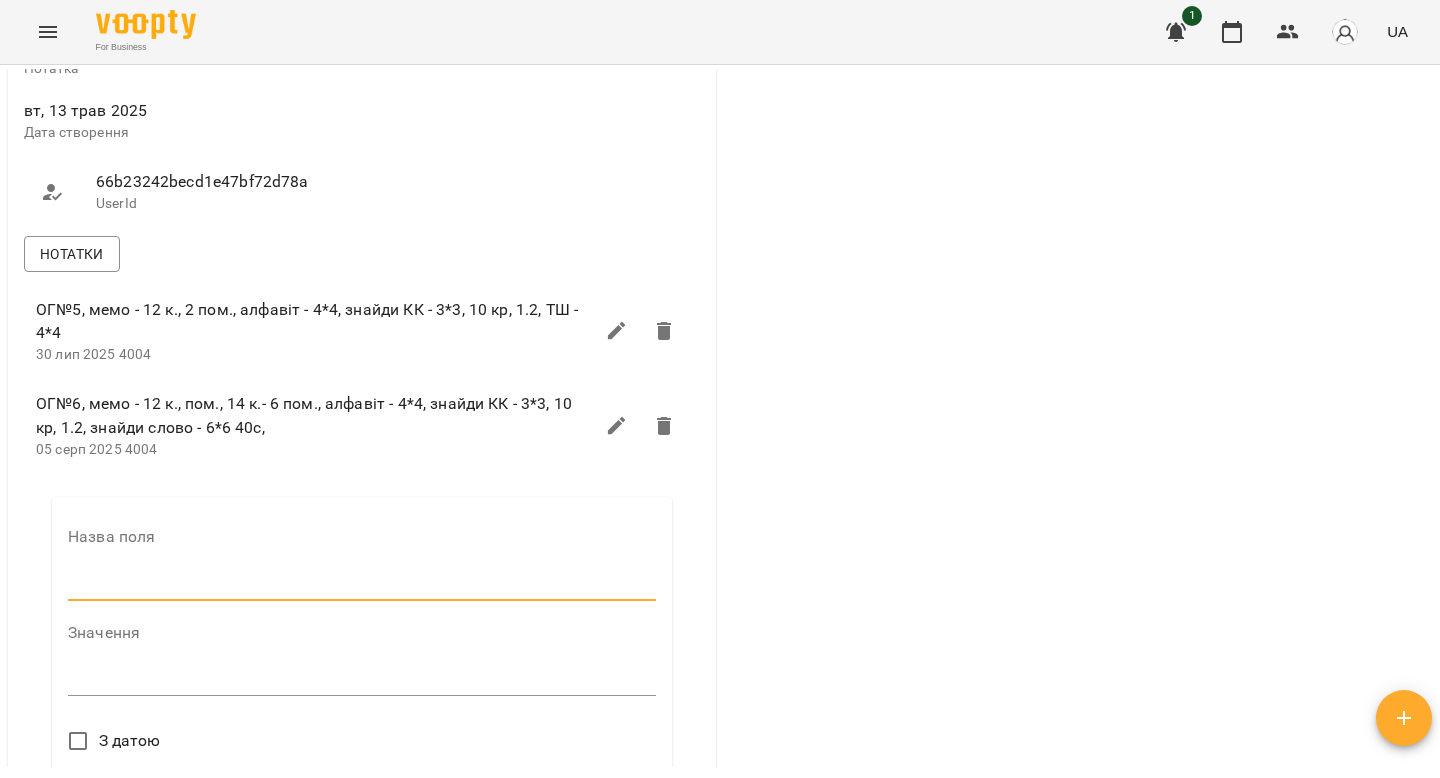 type on "****" 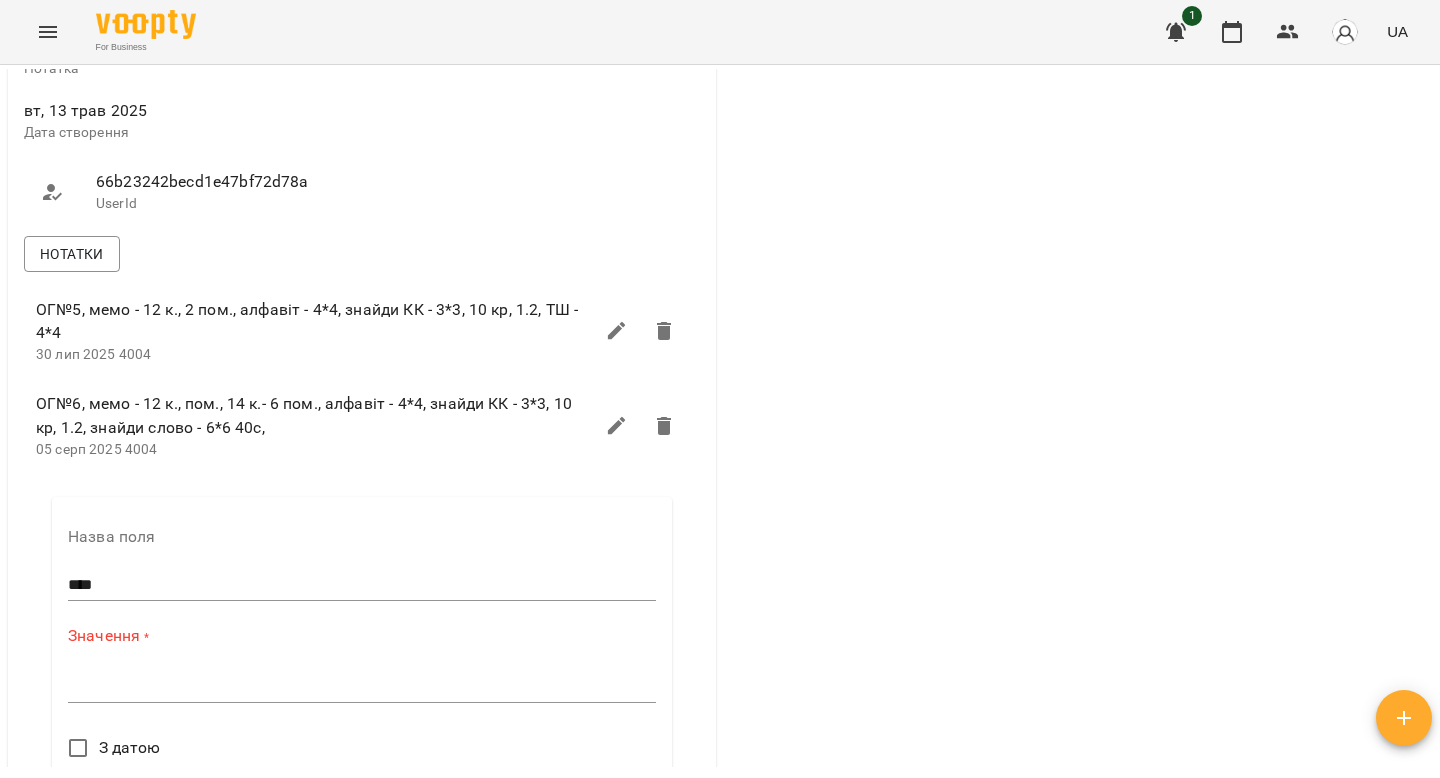 click on "Значення   * *" at bounding box center (362, 668) 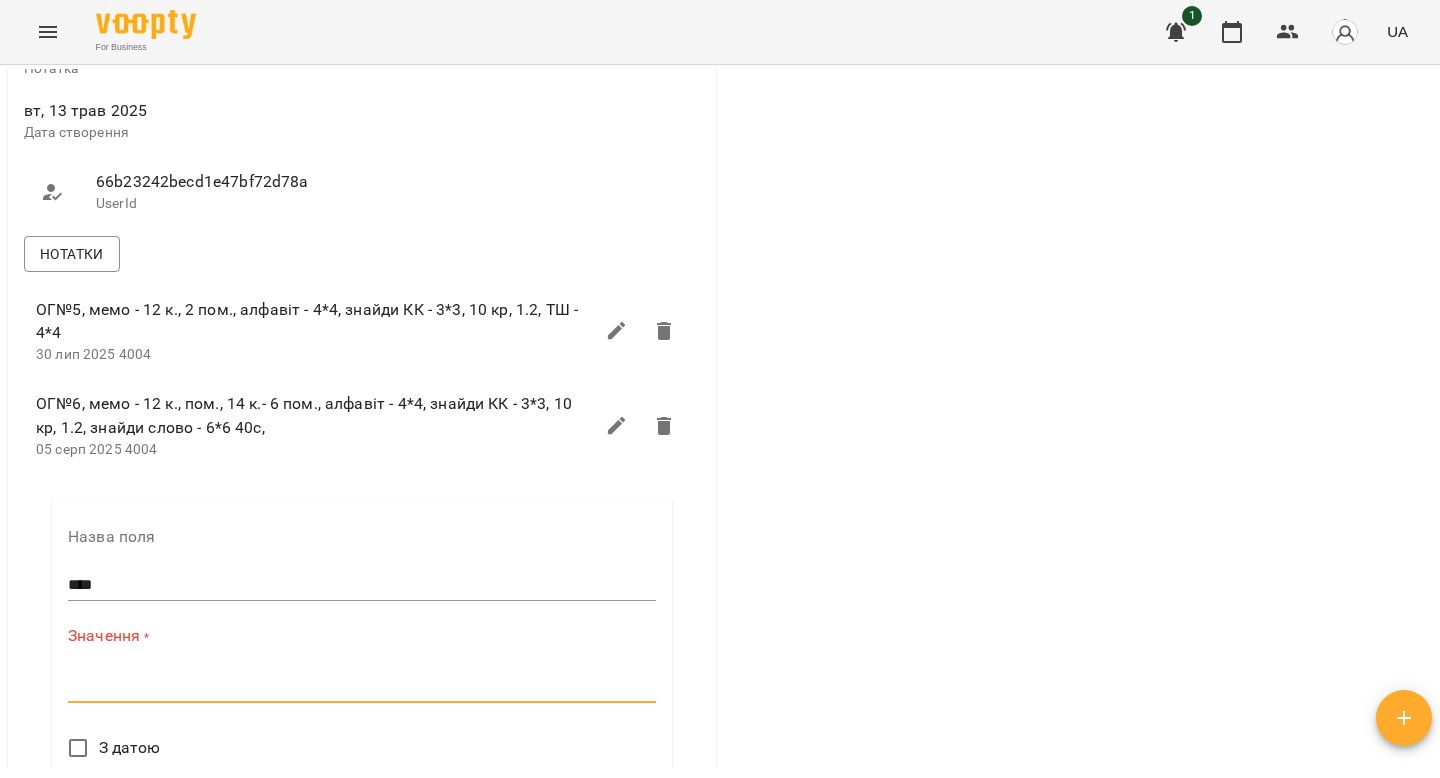paste on "**********" 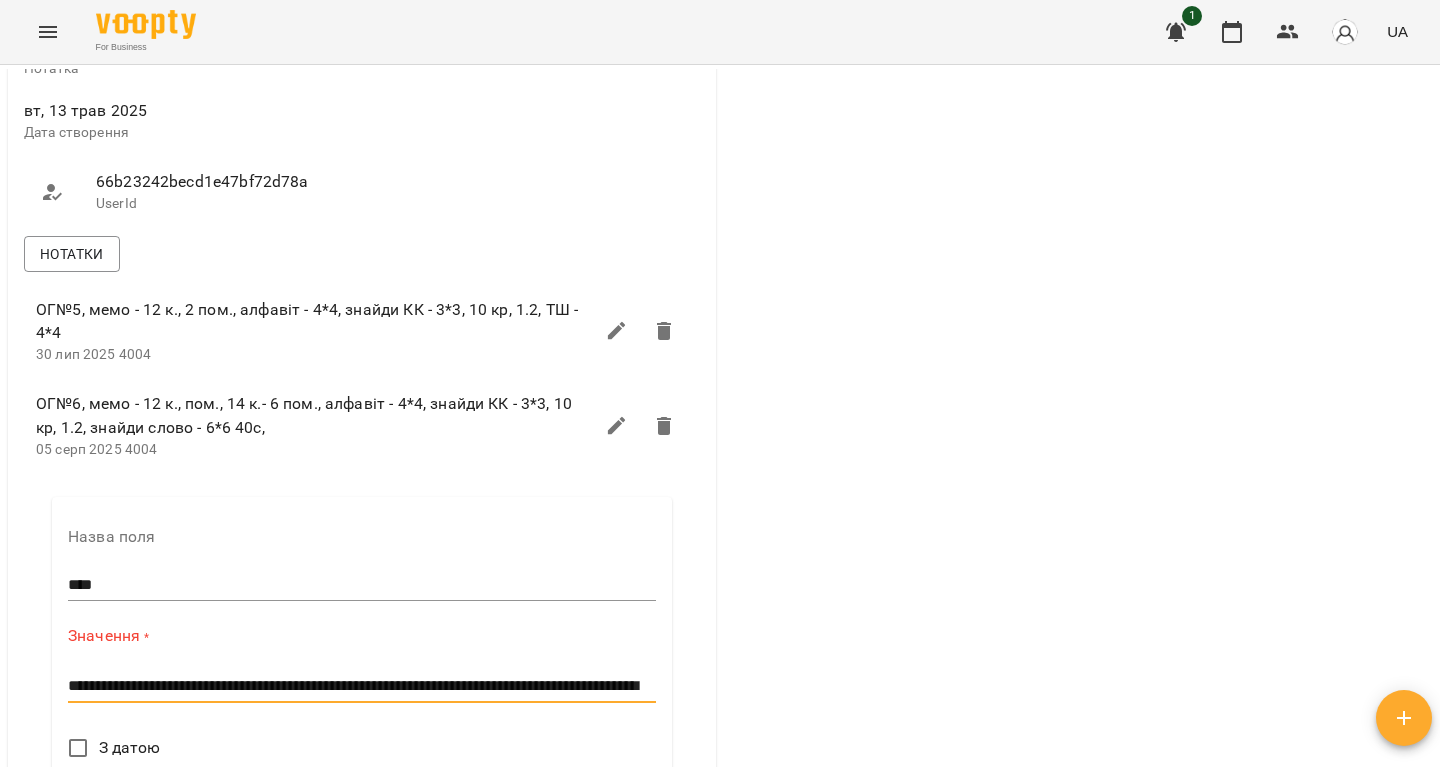 scroll, scrollTop: 0, scrollLeft: 0, axis: both 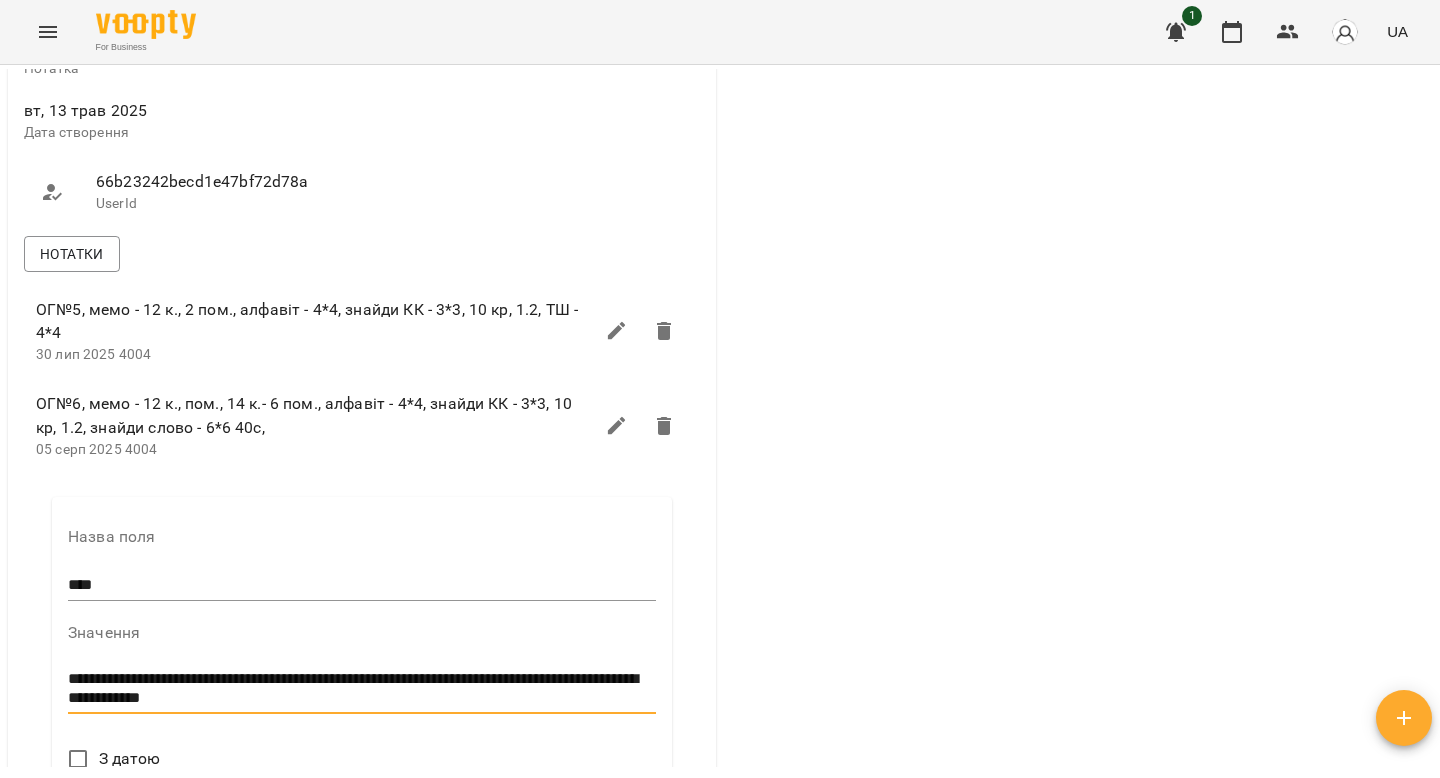 click on "**********" at bounding box center (362, 688) 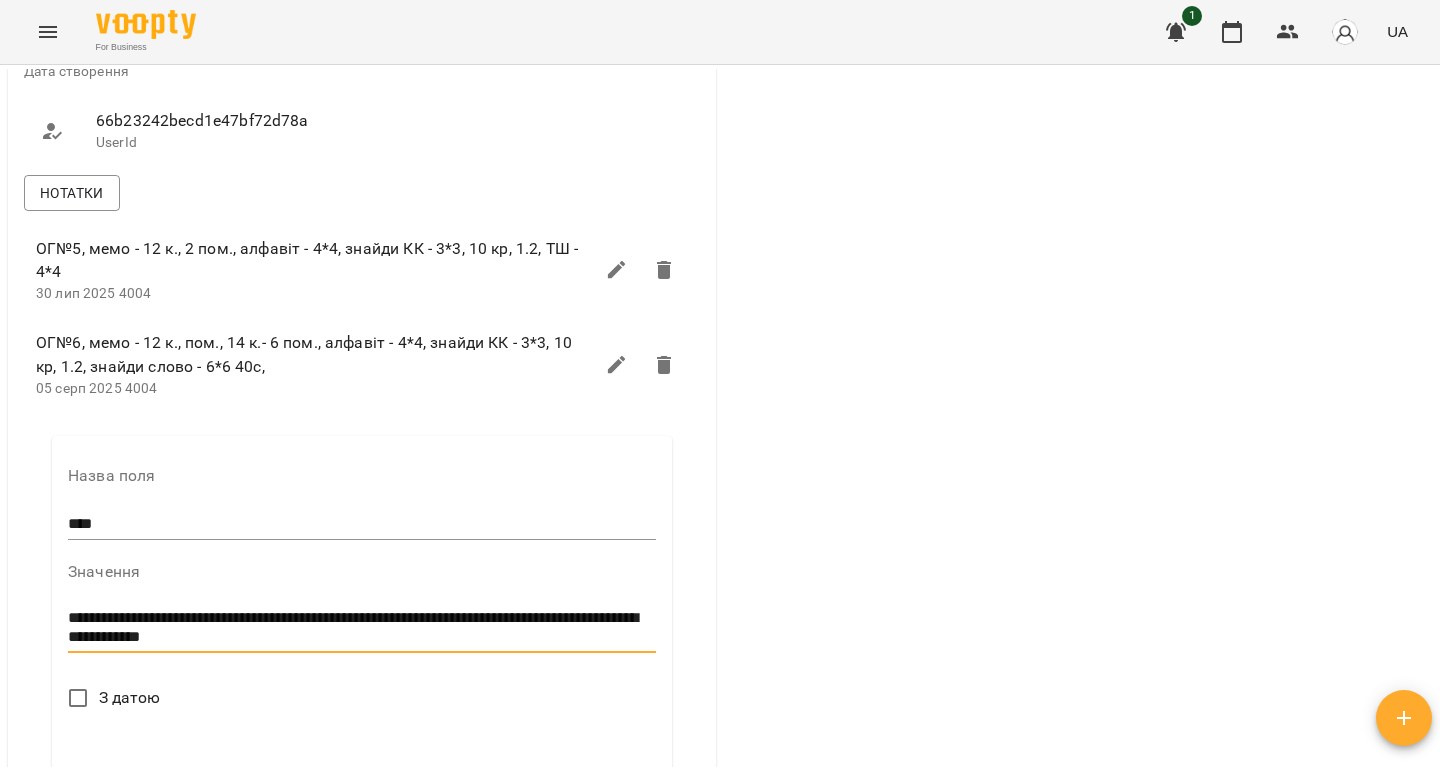 scroll, scrollTop: 1111, scrollLeft: 0, axis: vertical 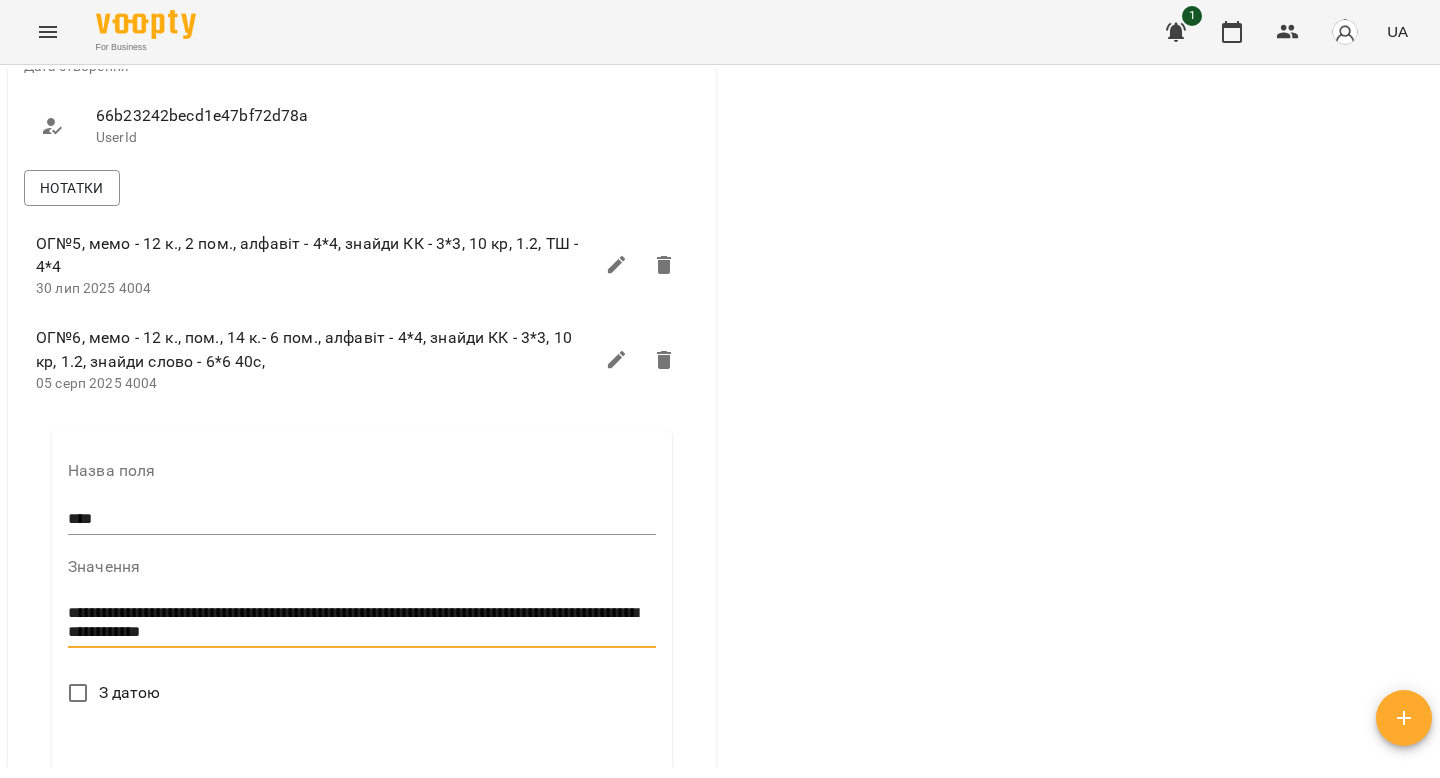 click on "**********" at bounding box center (362, 622) 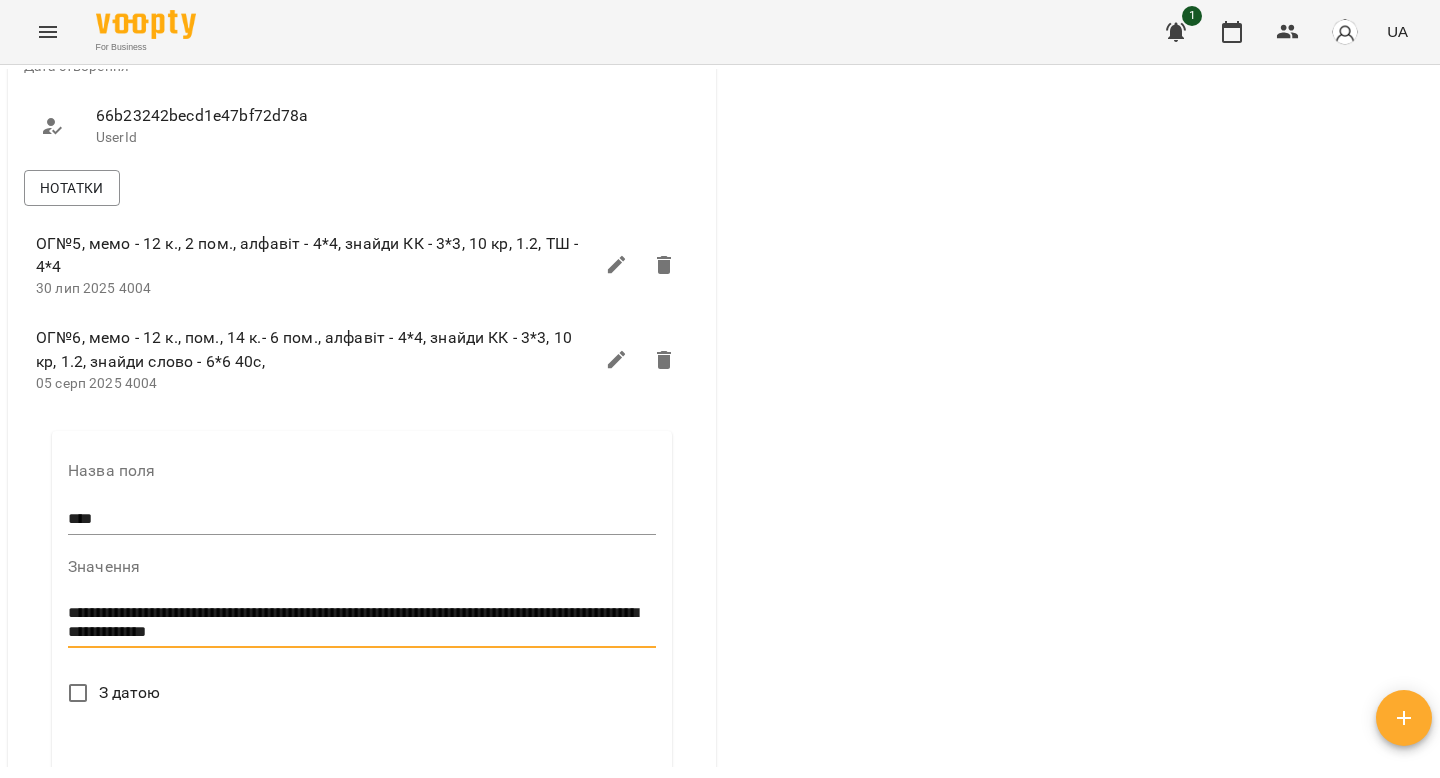 scroll, scrollTop: 0, scrollLeft: 0, axis: both 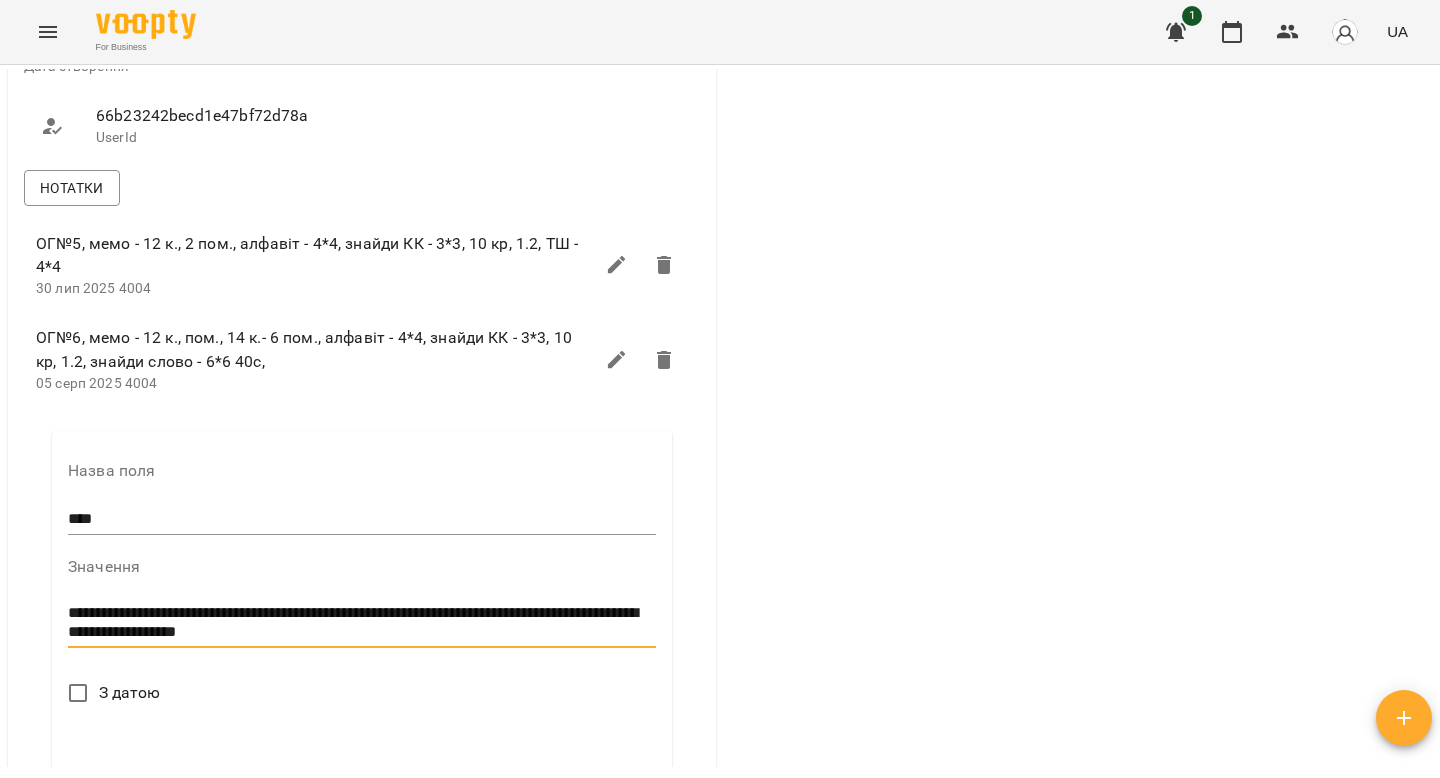 drag, startPoint x: 313, startPoint y: 663, endPoint x: 379, endPoint y: 657, distance: 66.27216 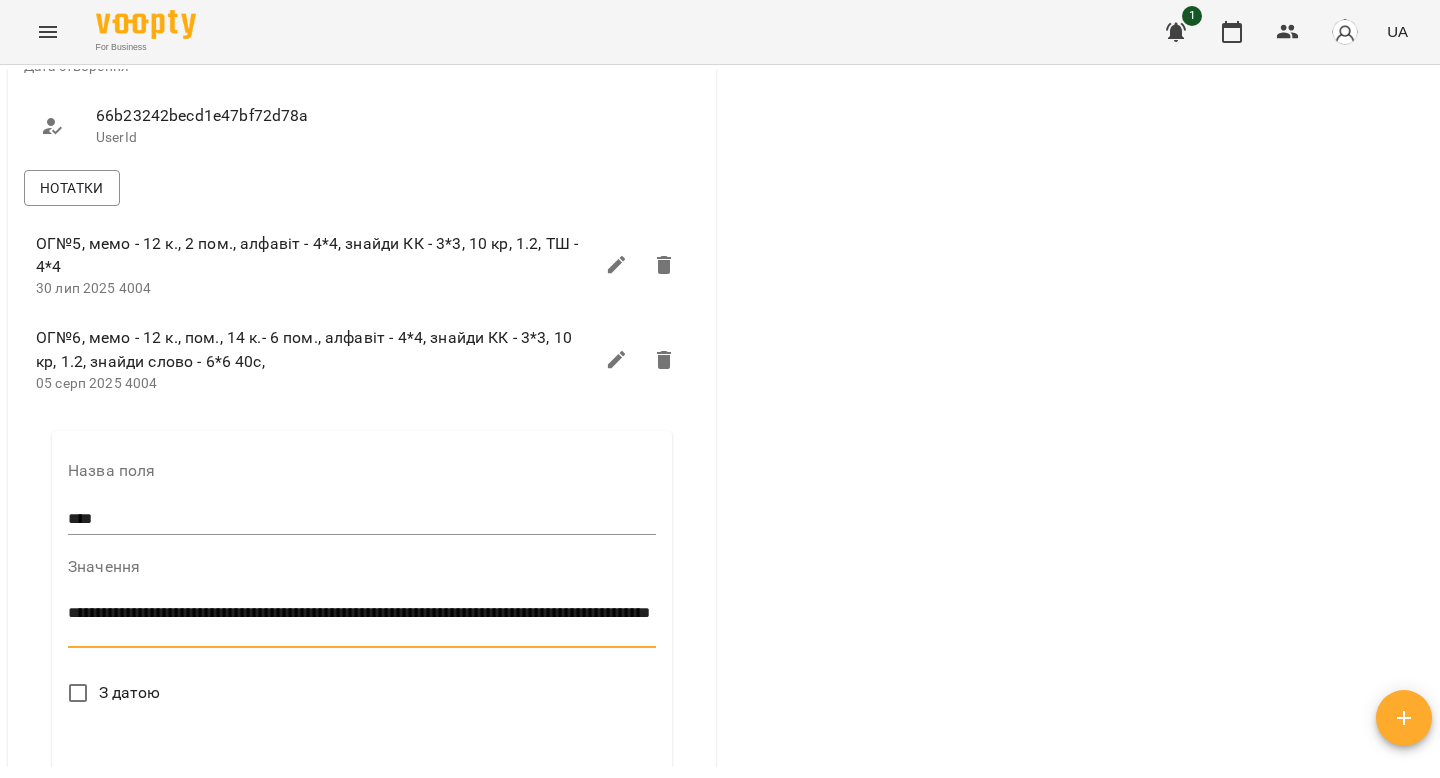 scroll, scrollTop: 0, scrollLeft: 0, axis: both 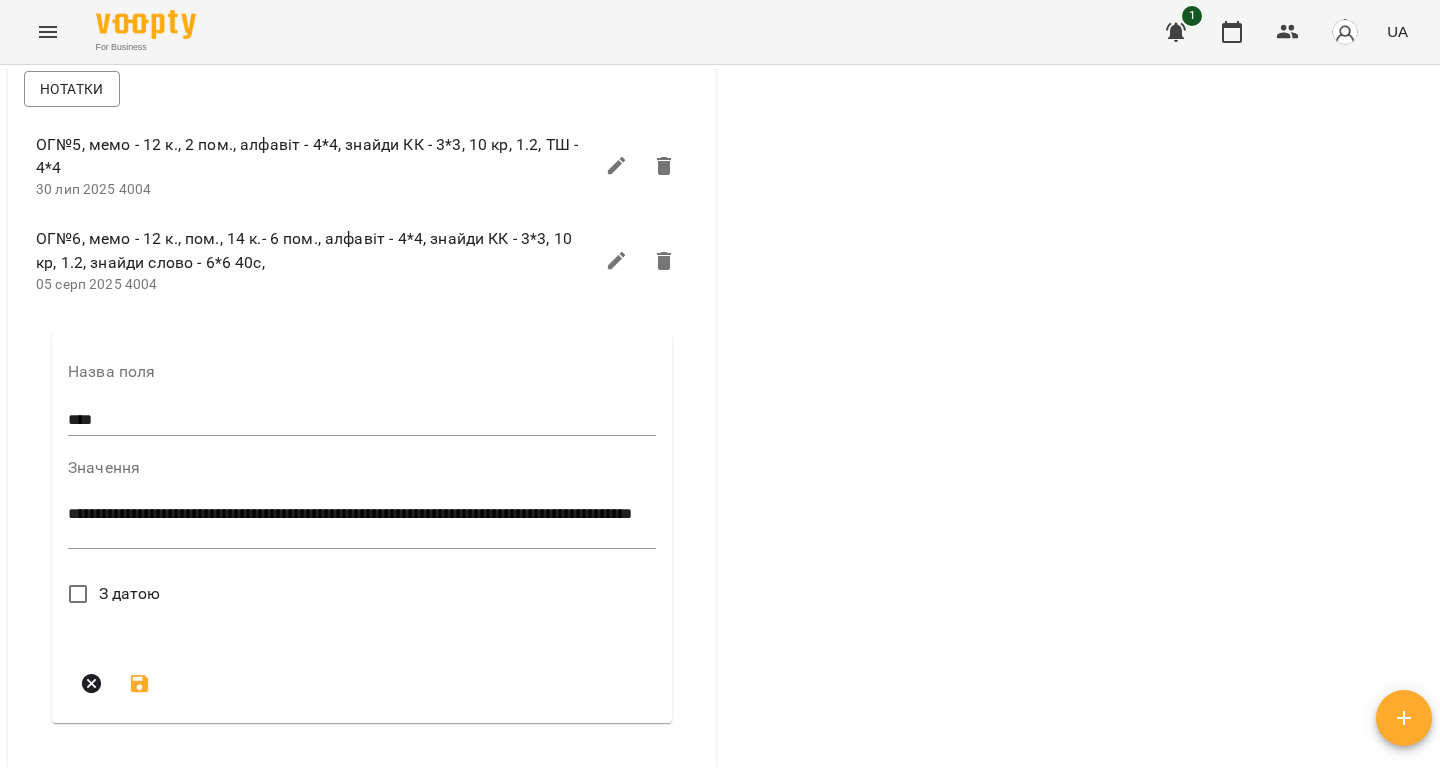 click on "З датою" at bounding box center (130, 594) 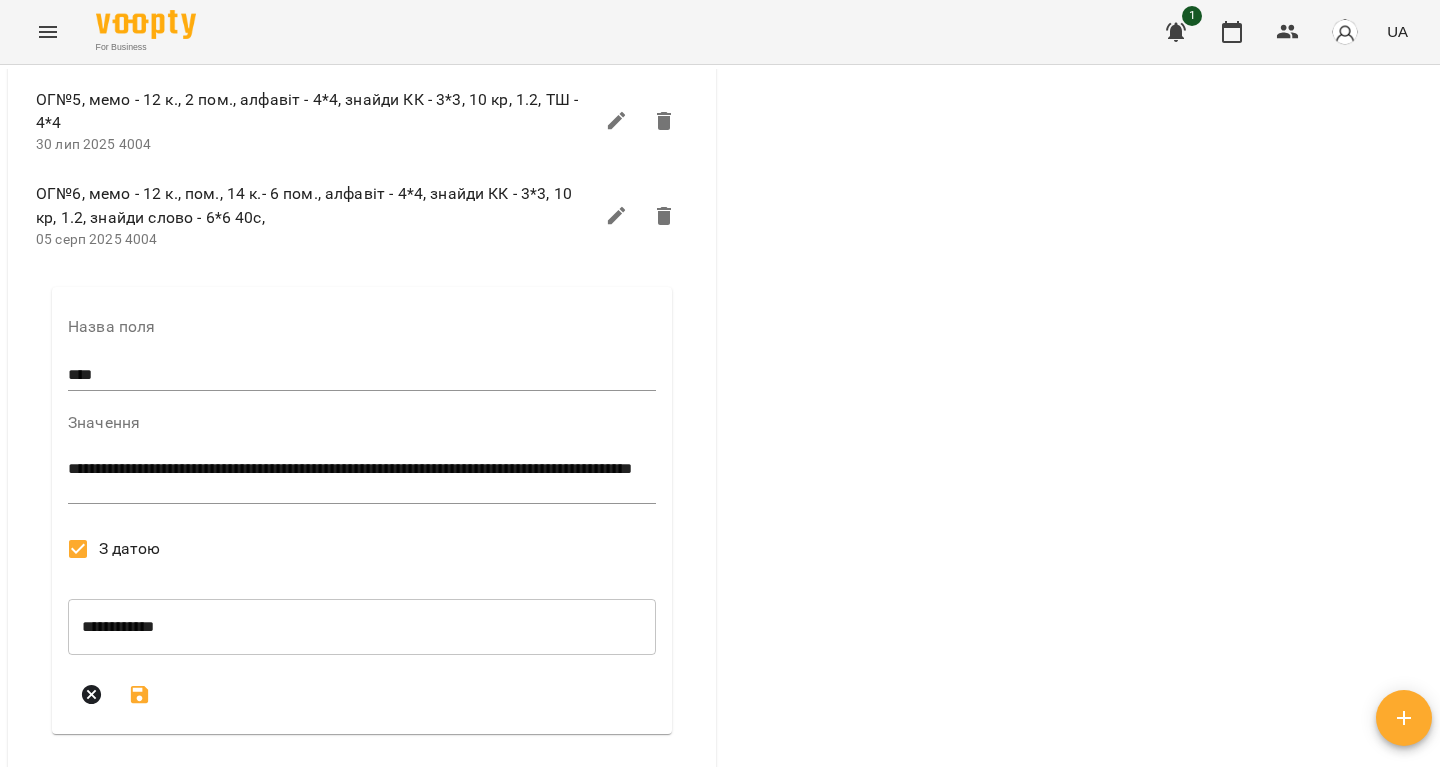 scroll, scrollTop: 1272, scrollLeft: 0, axis: vertical 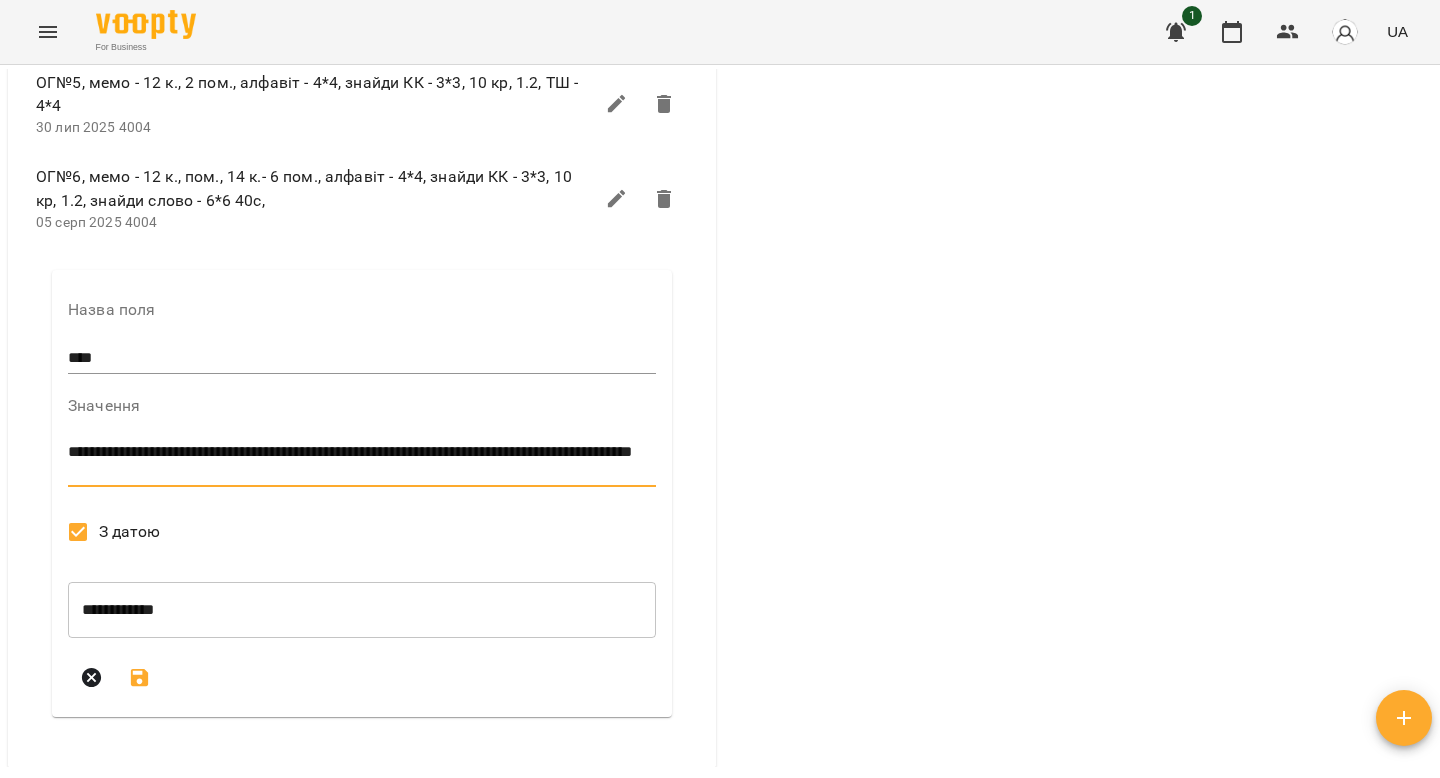 drag, startPoint x: 296, startPoint y: 493, endPoint x: 265, endPoint y: 490, distance: 31.144823 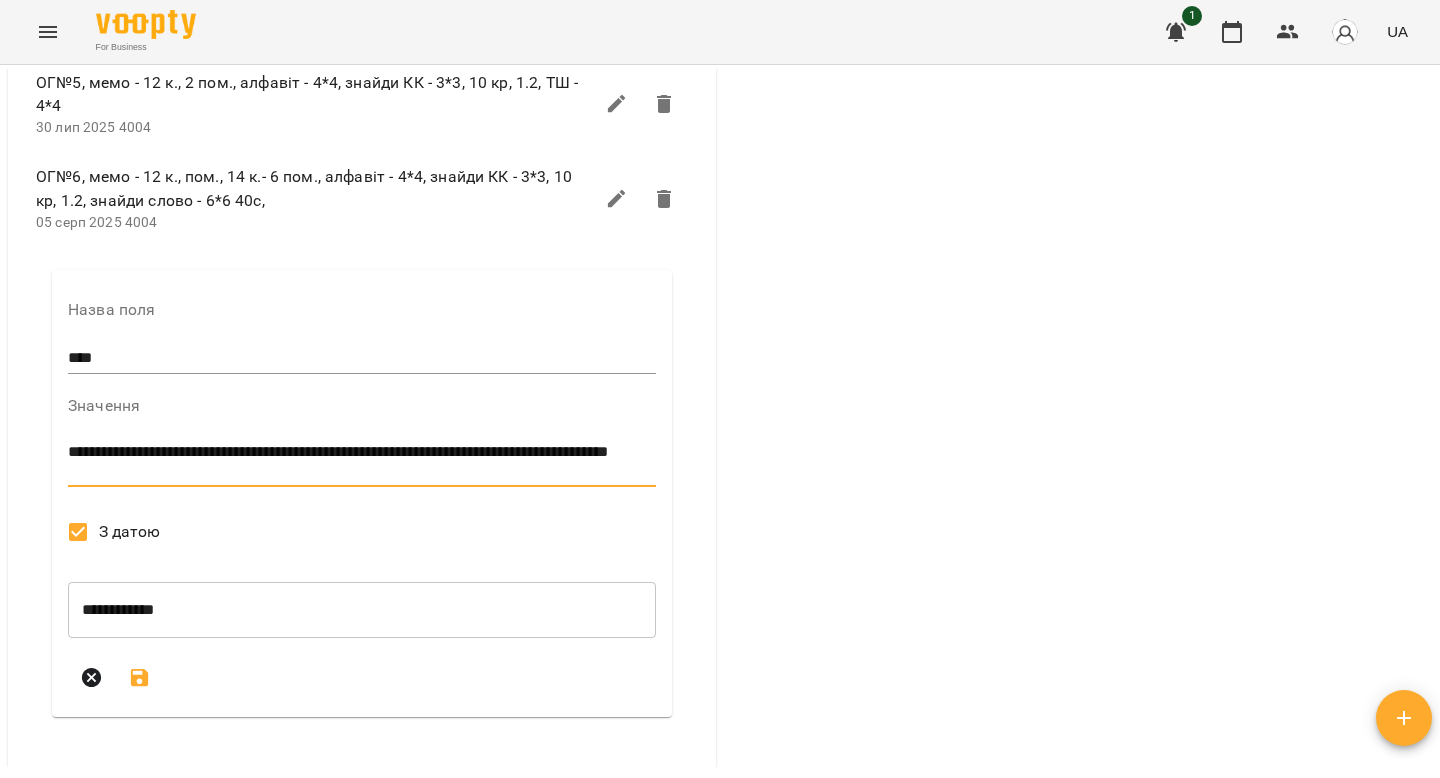 scroll, scrollTop: 0, scrollLeft: 0, axis: both 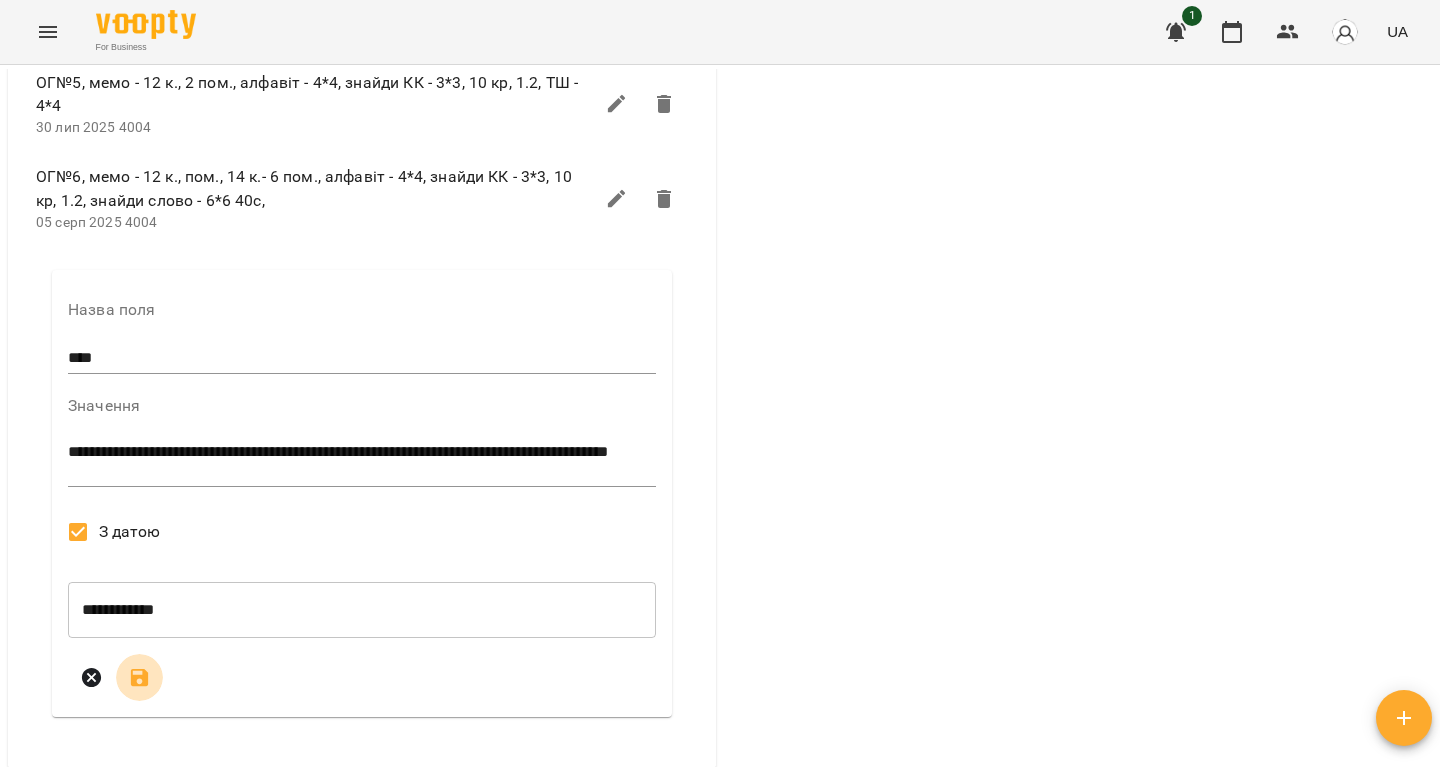 click 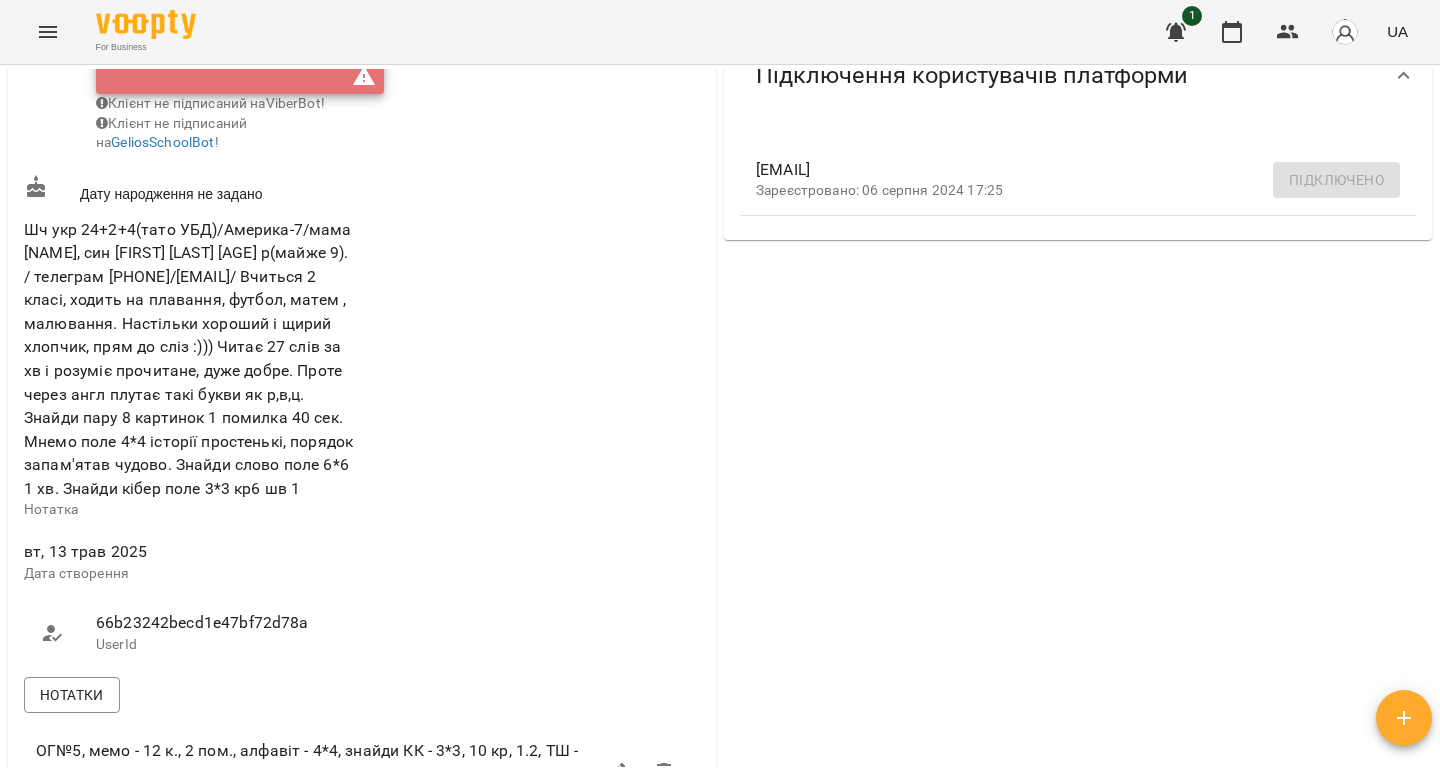 scroll, scrollTop: 494, scrollLeft: 0, axis: vertical 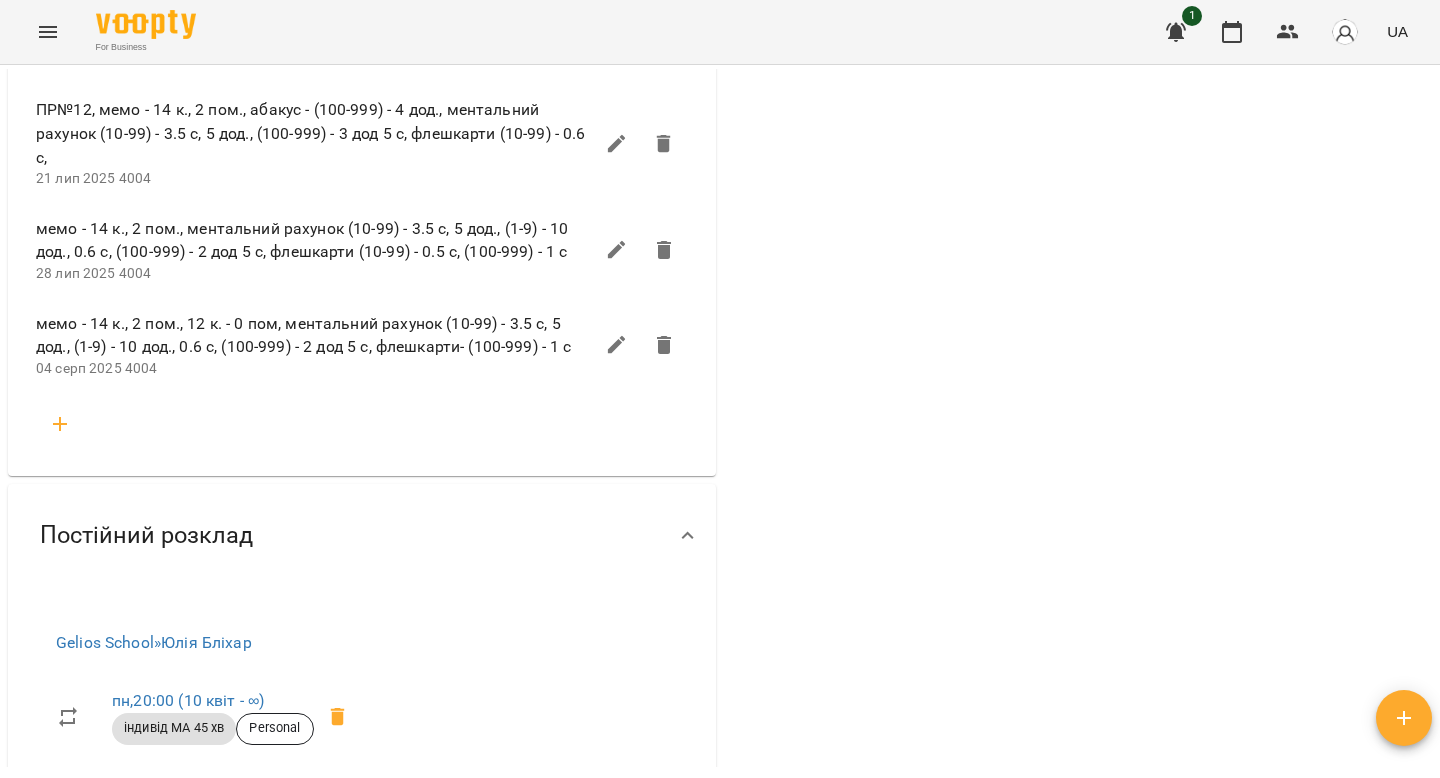 click 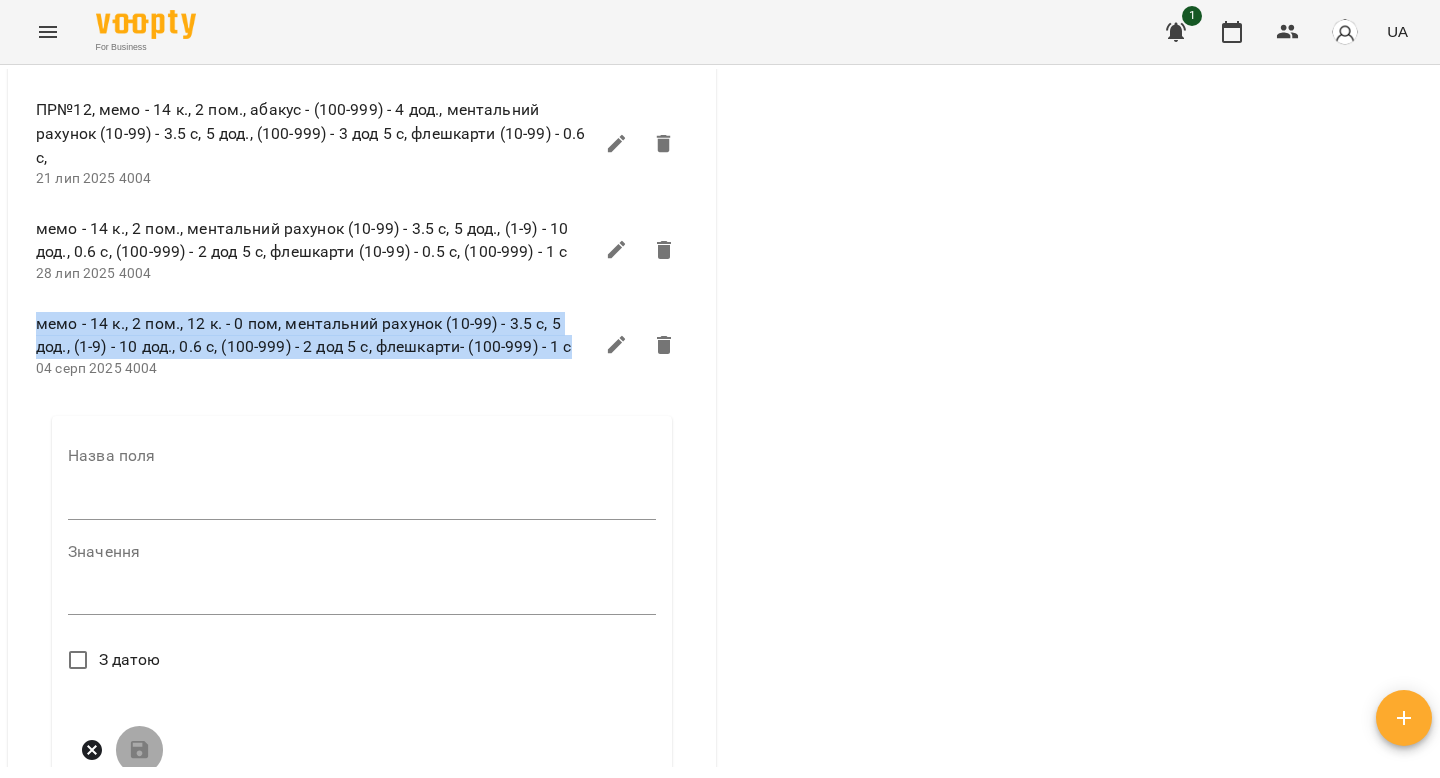 drag, startPoint x: 40, startPoint y: 412, endPoint x: 592, endPoint y: 415, distance: 552.0082 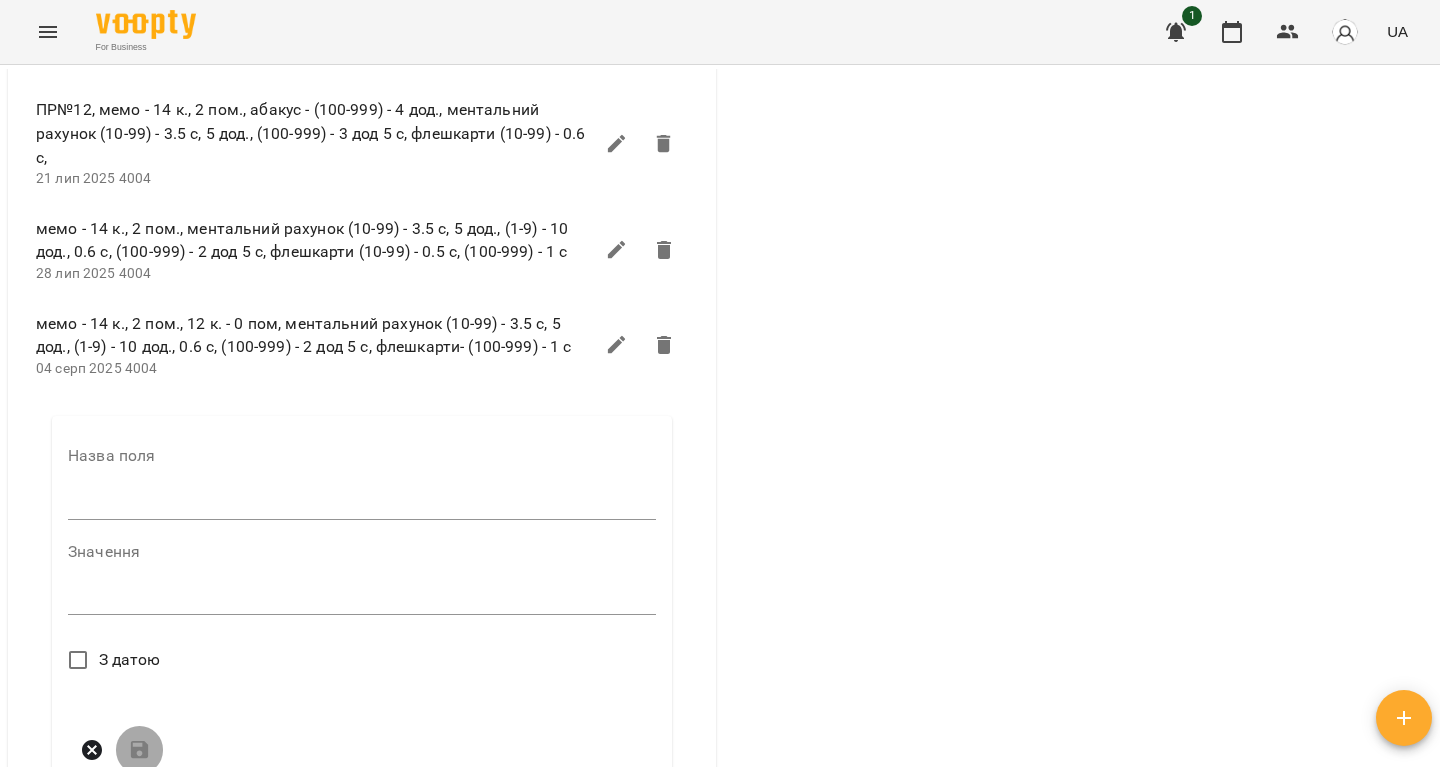 click on "мемо - 14 к., 2 пом., 12 к. - 0 пом, ментальний рахунок (10-99) - 3.5 с, 5 дод., (1-9) - 10 дод., 0.6 с, (100-999) - 2 дод 5 с, флешкарти-  (100-999) - 1 с" at bounding box center [314, 335] 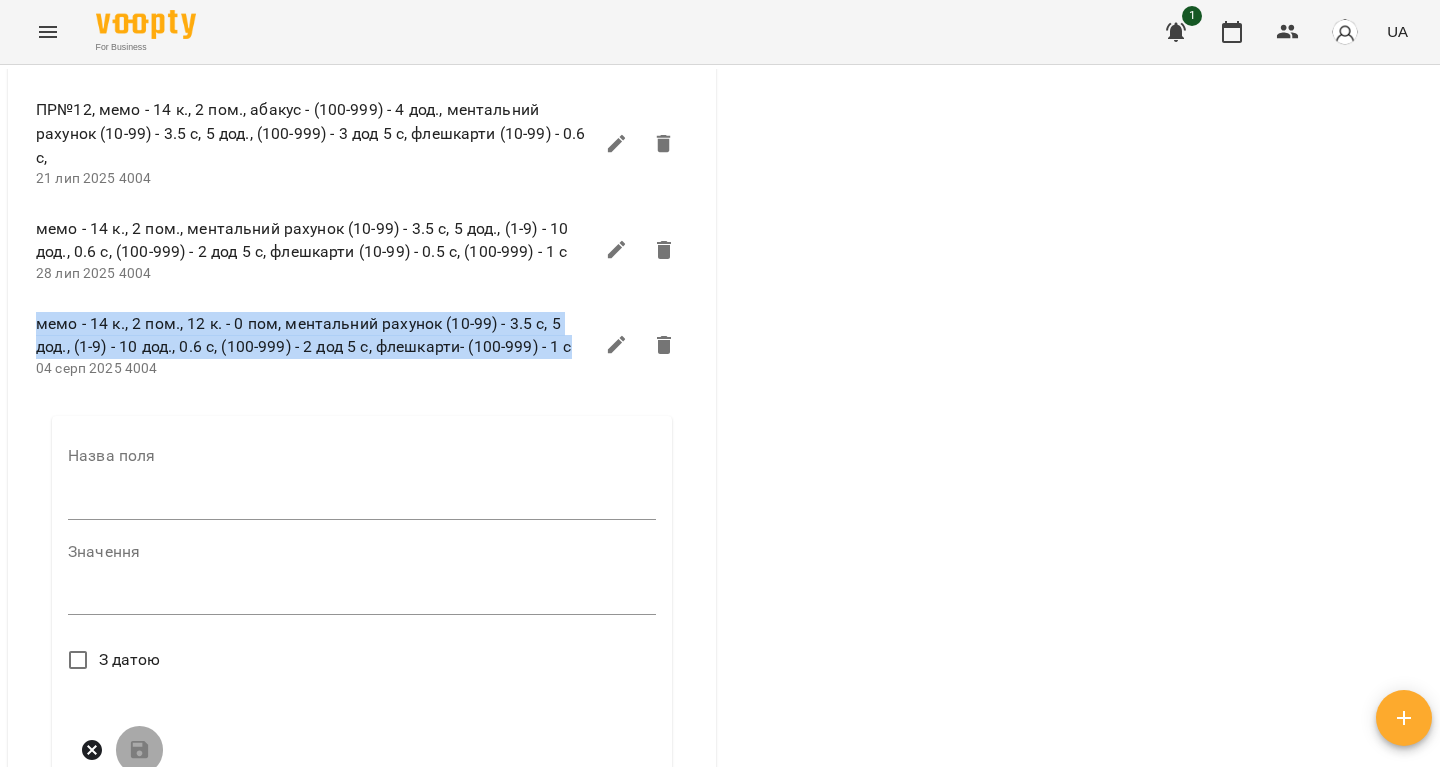 drag, startPoint x: 583, startPoint y: 429, endPoint x: 32, endPoint y: 402, distance: 551.66113 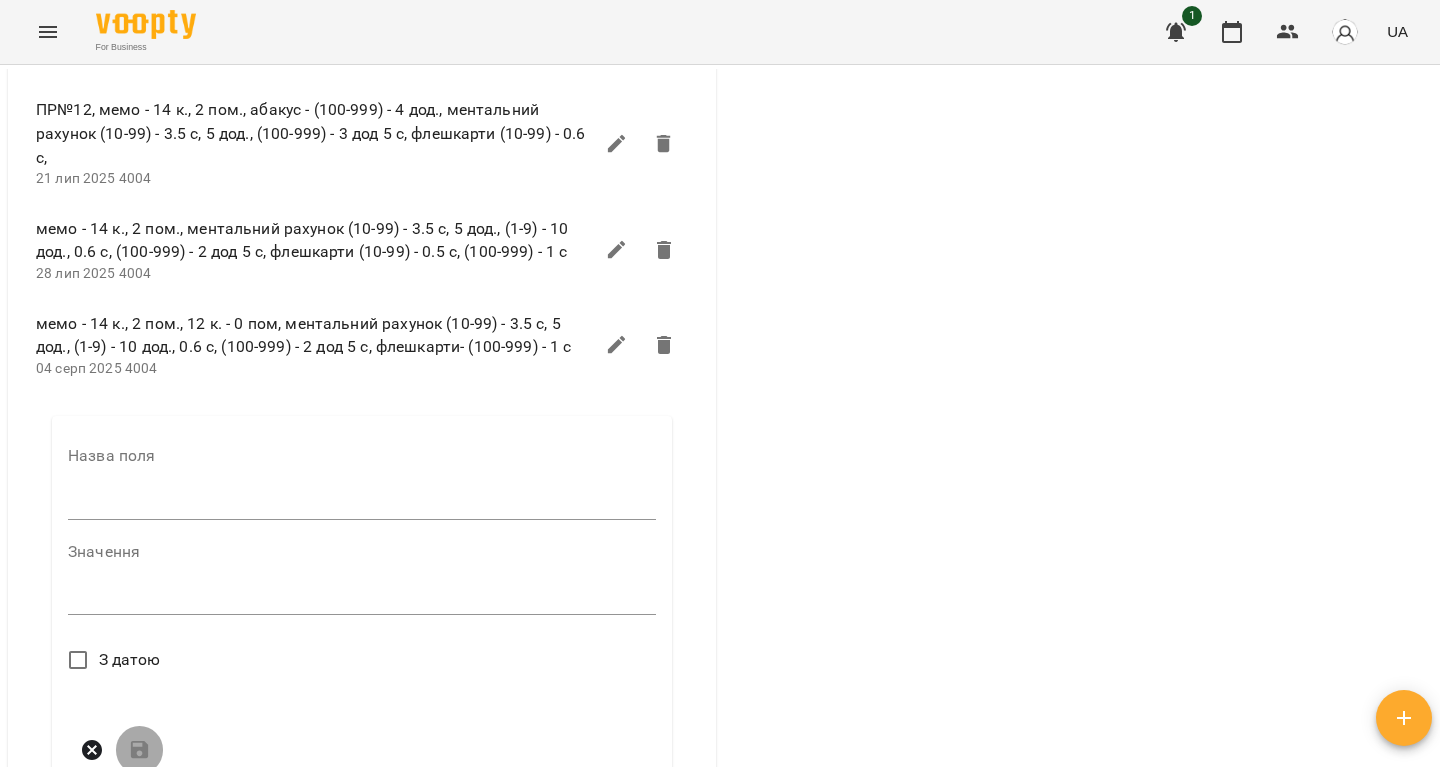 click at bounding box center [362, 504] 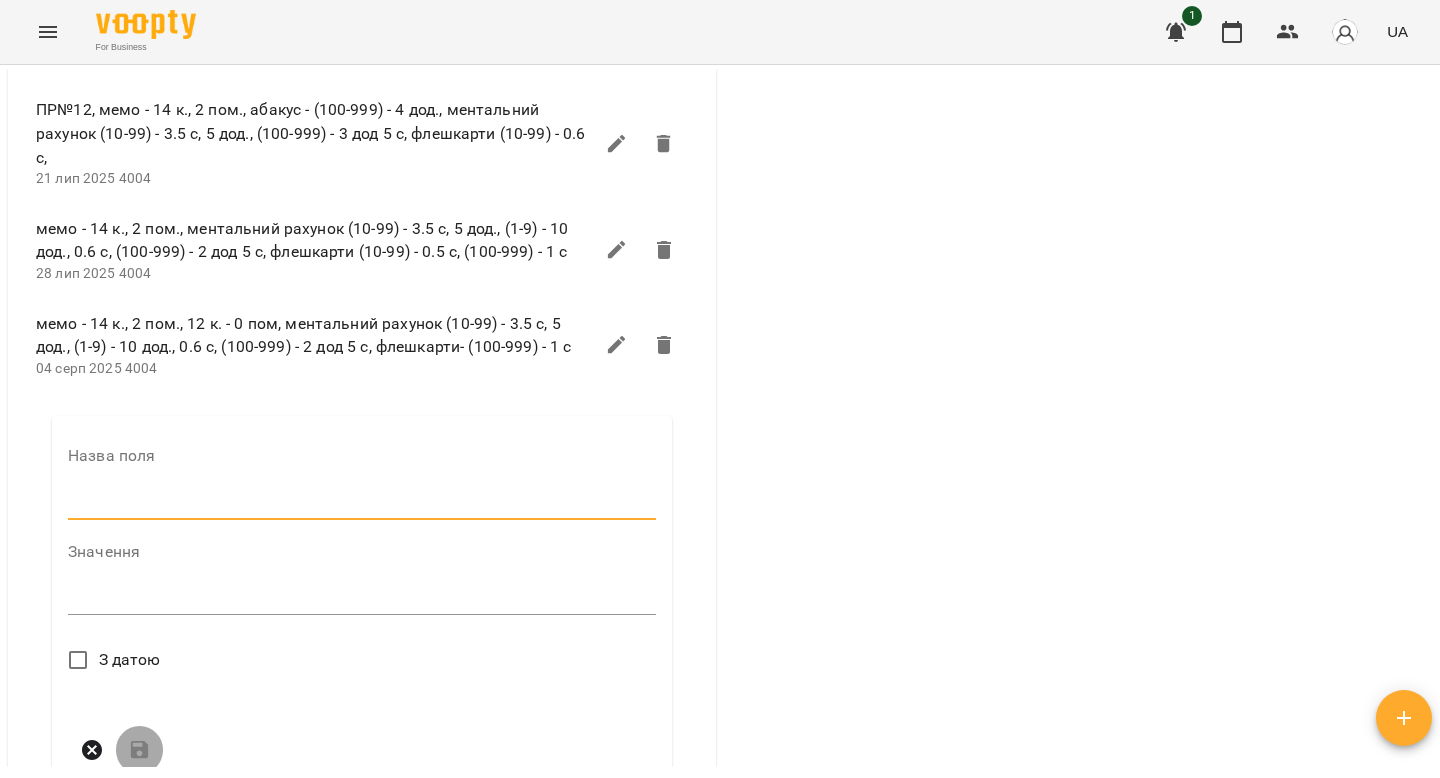 type on "****" 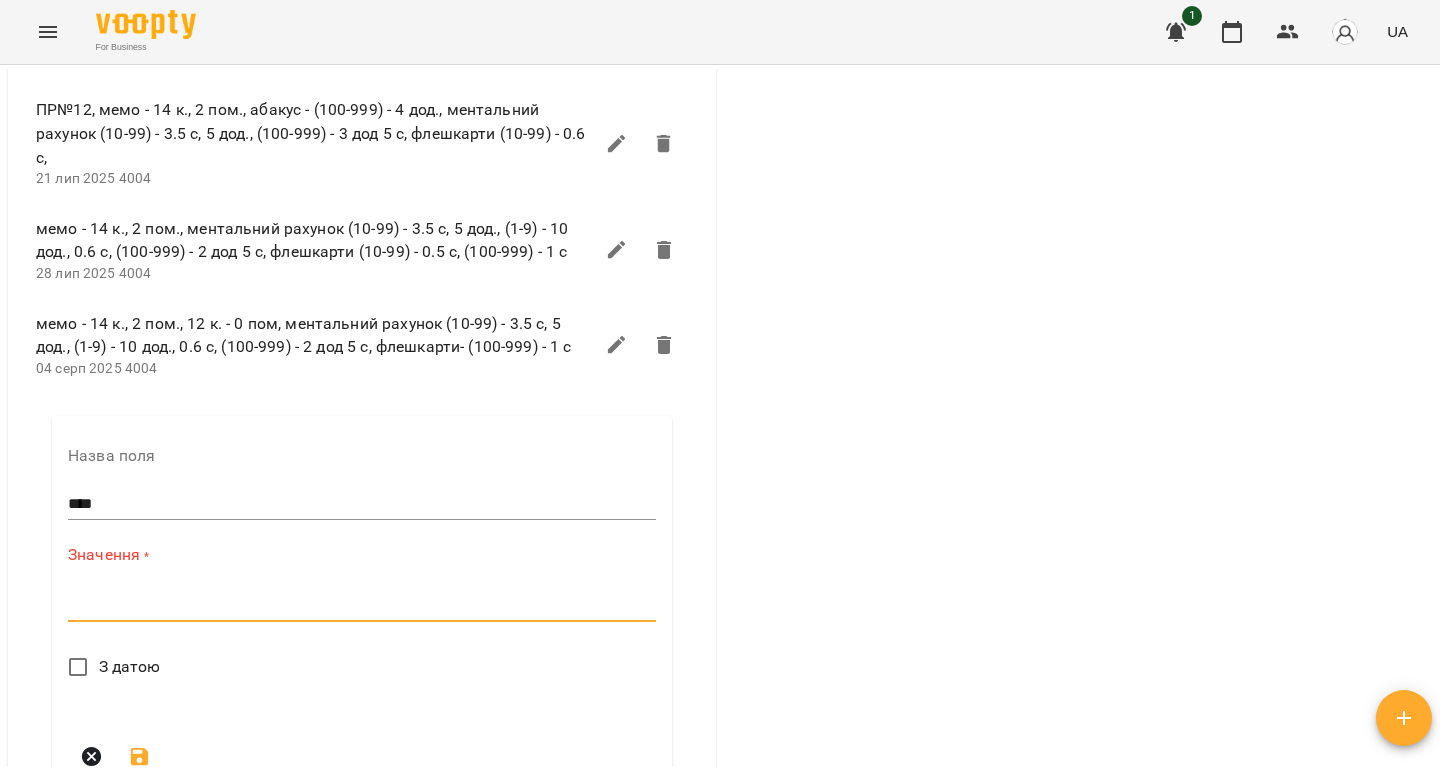 click at bounding box center [362, 605] 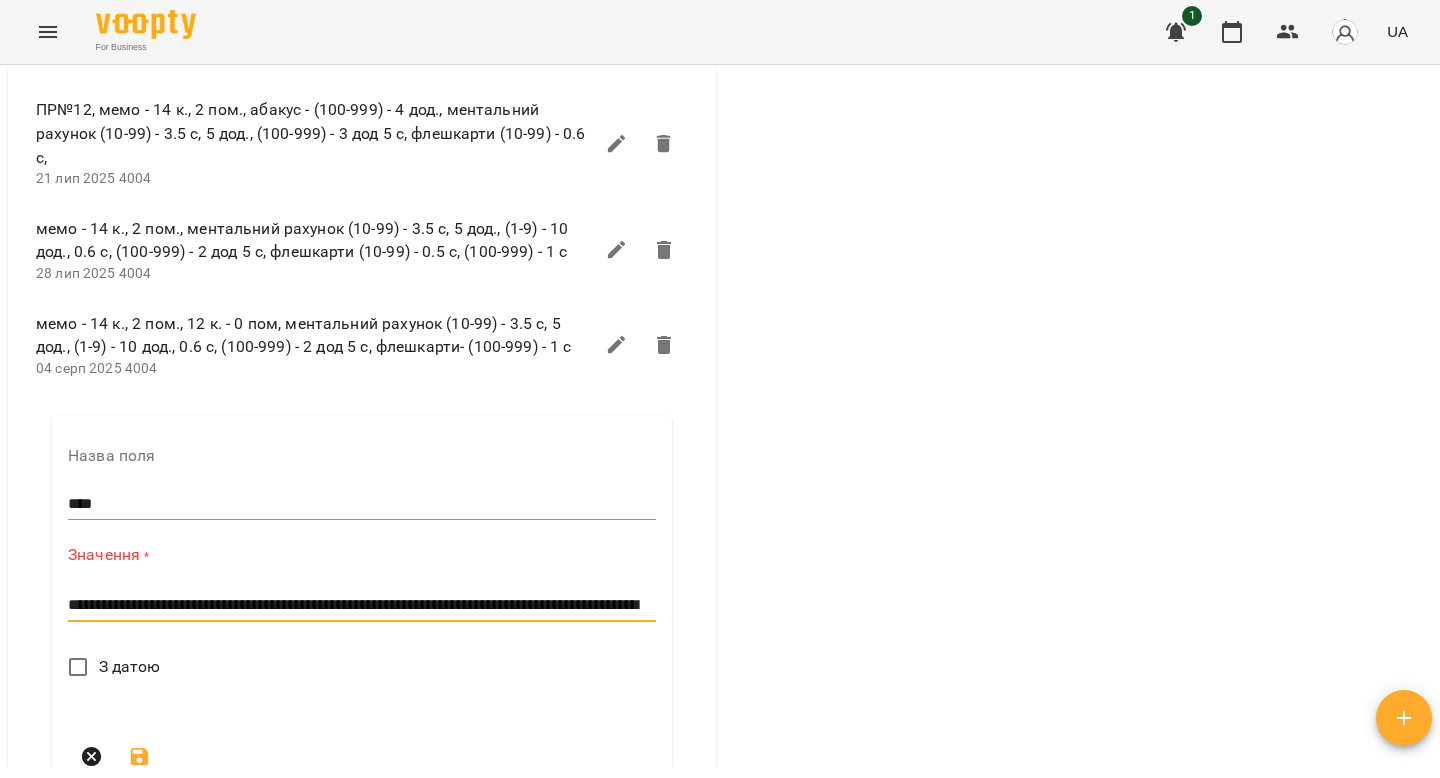 scroll, scrollTop: 0, scrollLeft: 0, axis: both 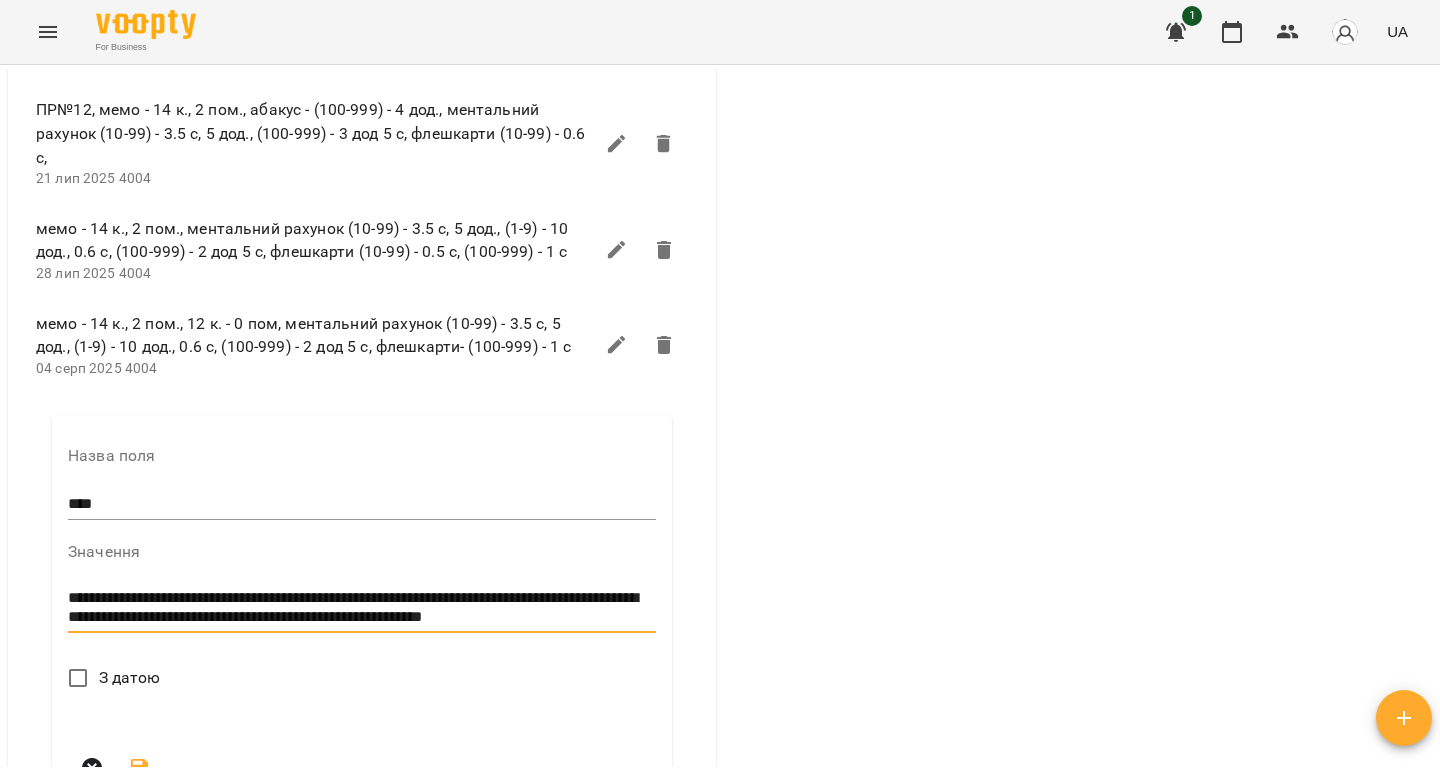 drag, startPoint x: 219, startPoint y: 679, endPoint x: 308, endPoint y: 673, distance: 89.20202 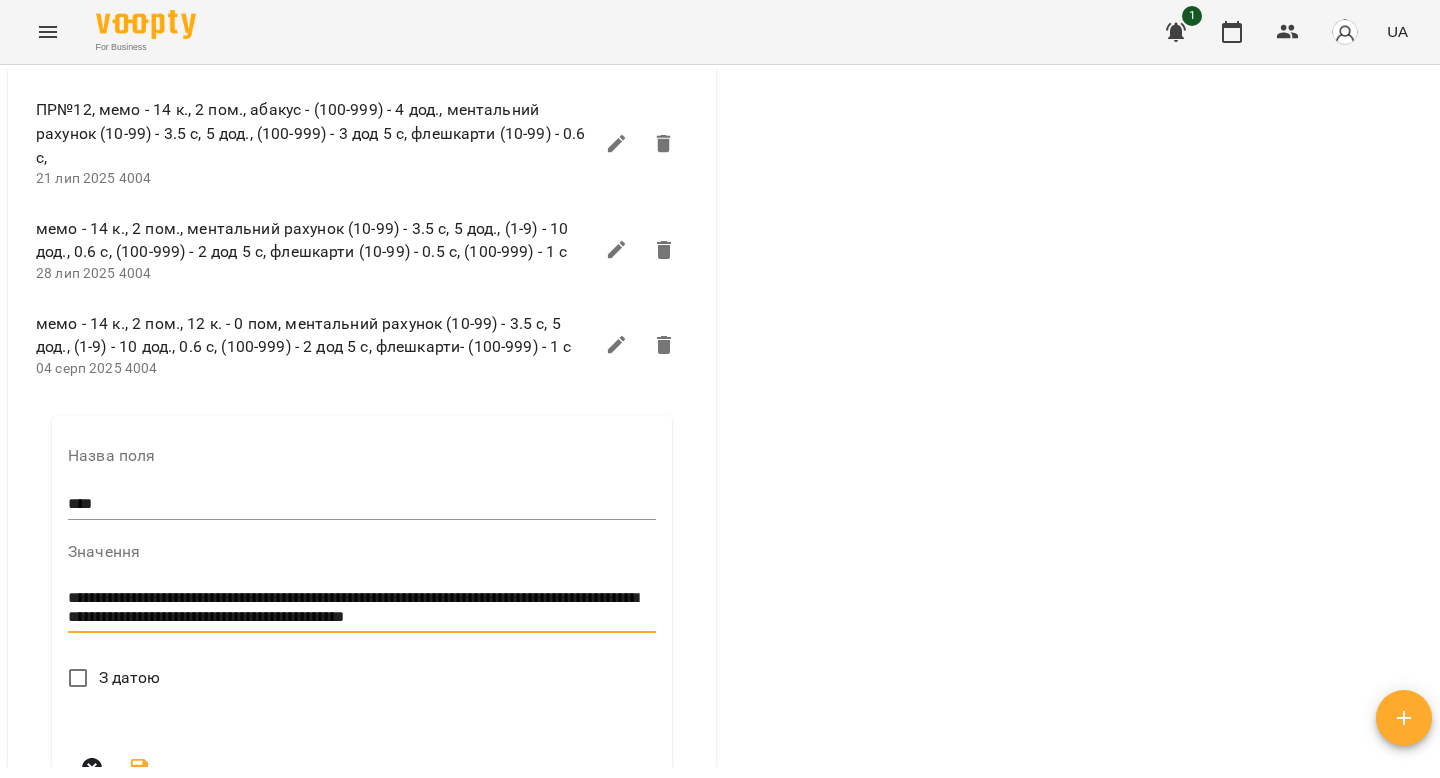 scroll, scrollTop: 0, scrollLeft: 0, axis: both 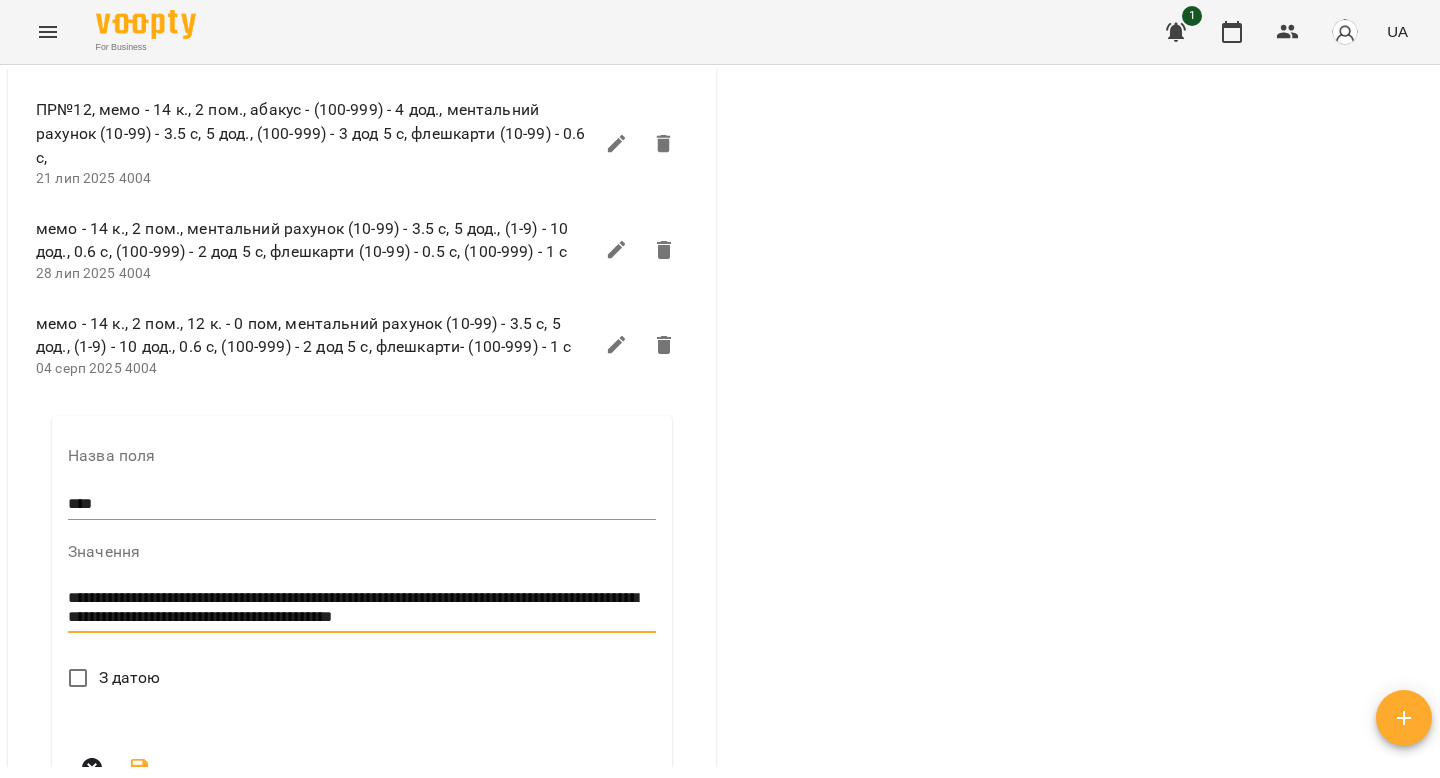 drag, startPoint x: 537, startPoint y: 682, endPoint x: 104, endPoint y: 695, distance: 433.1951 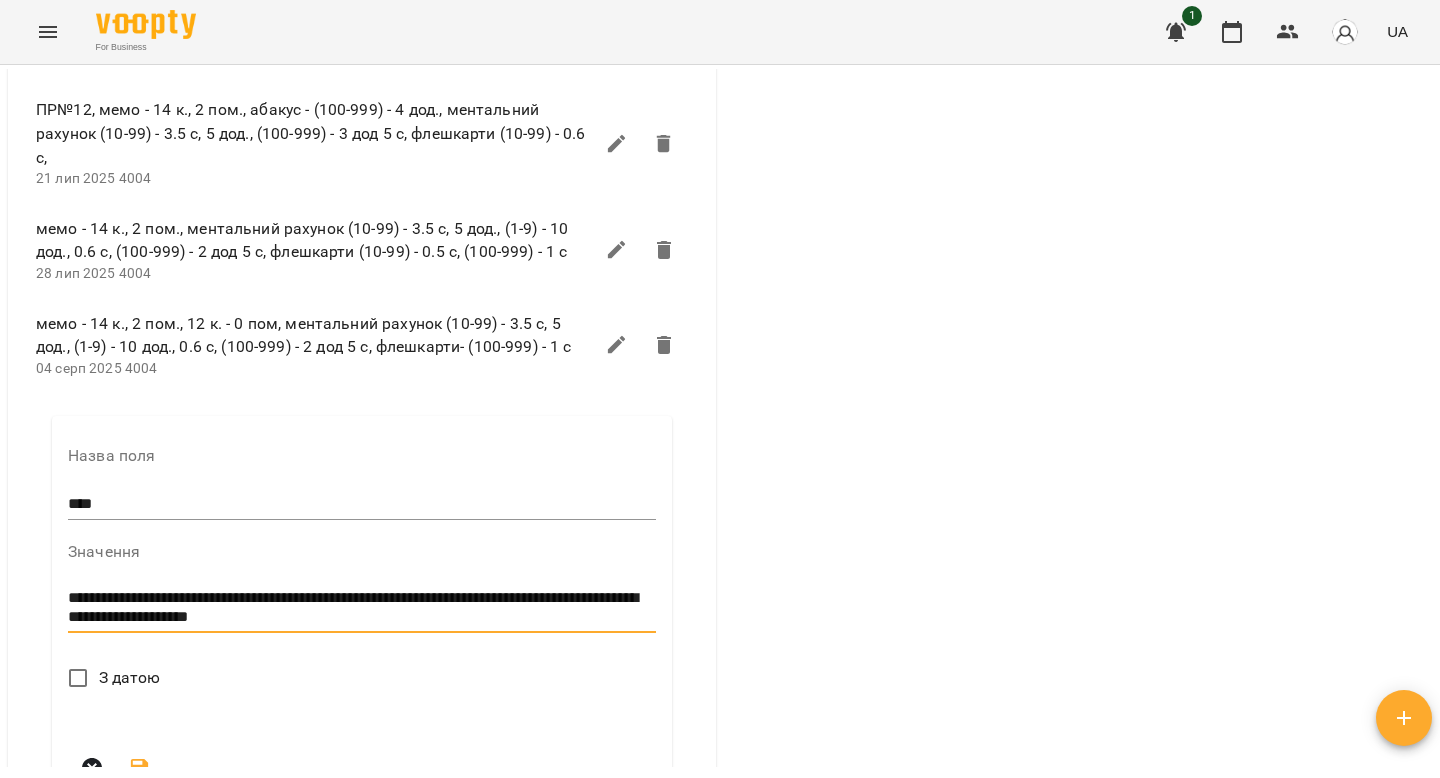 scroll, scrollTop: 0, scrollLeft: 0, axis: both 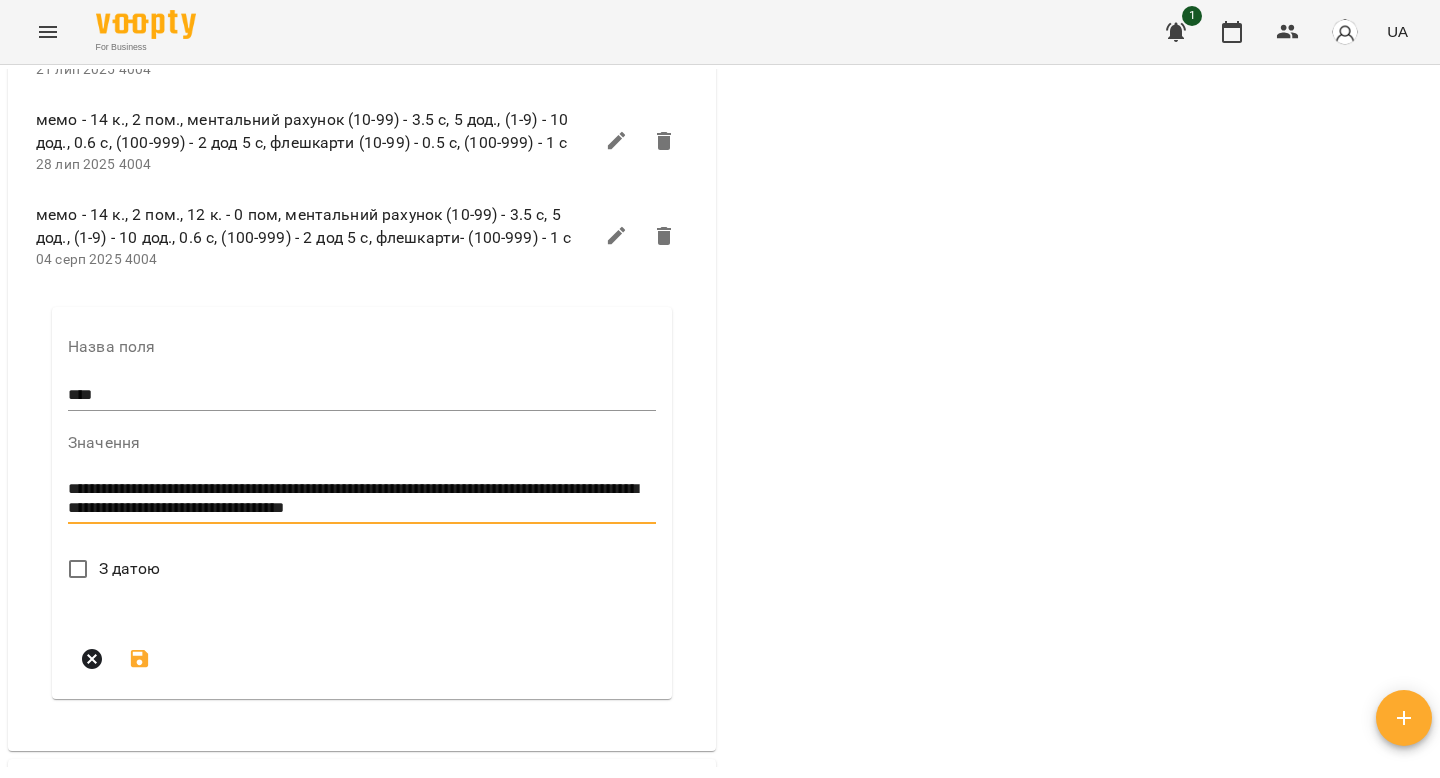 type on "**********" 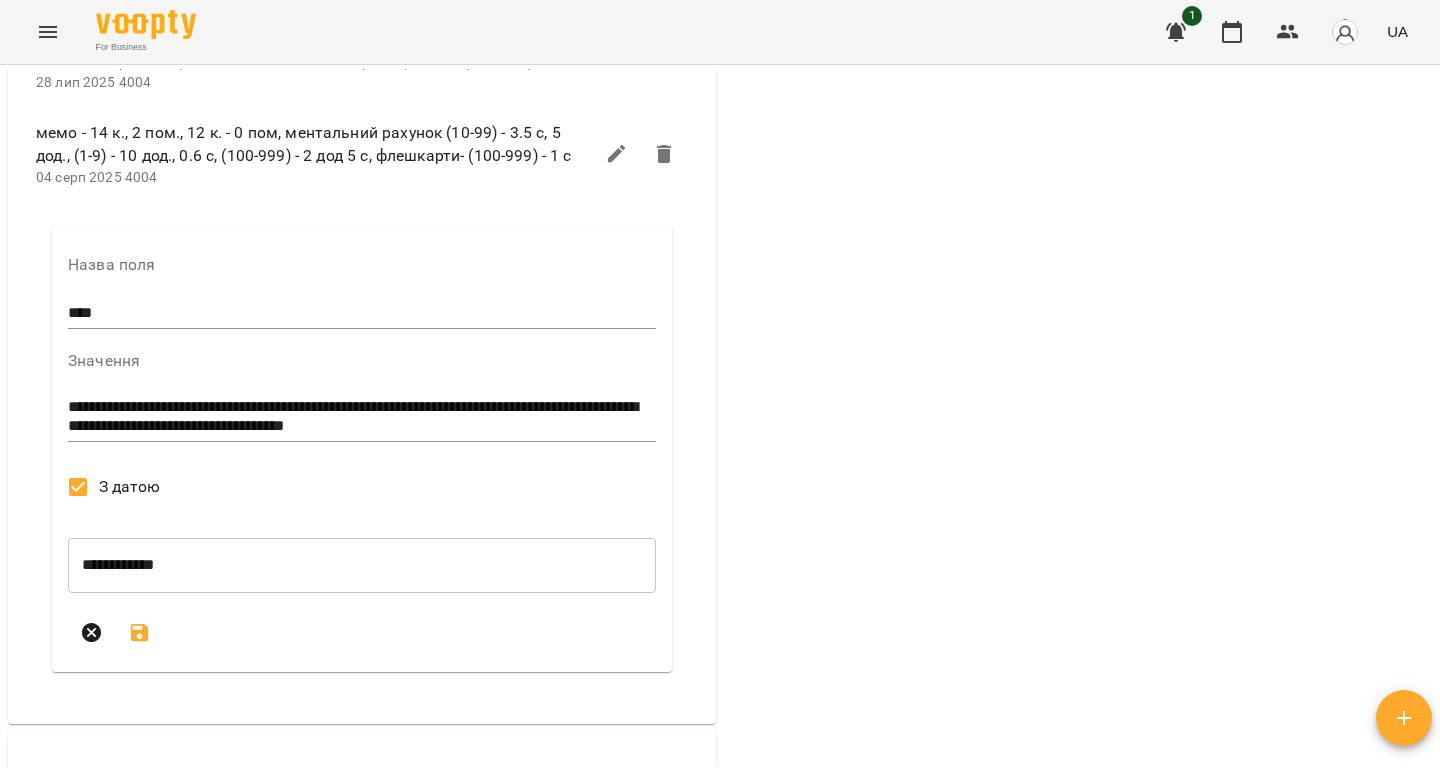 scroll, scrollTop: 4444, scrollLeft: 0, axis: vertical 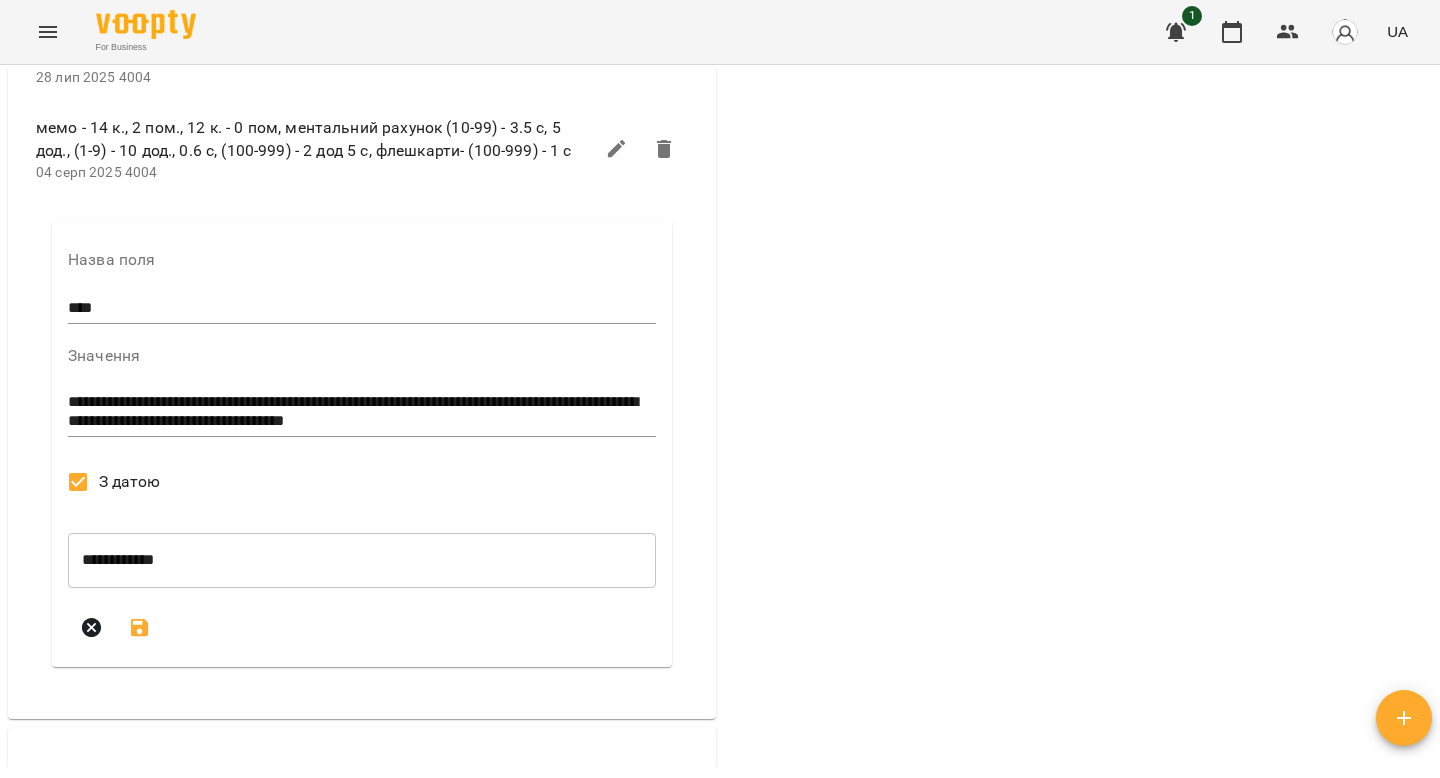 click 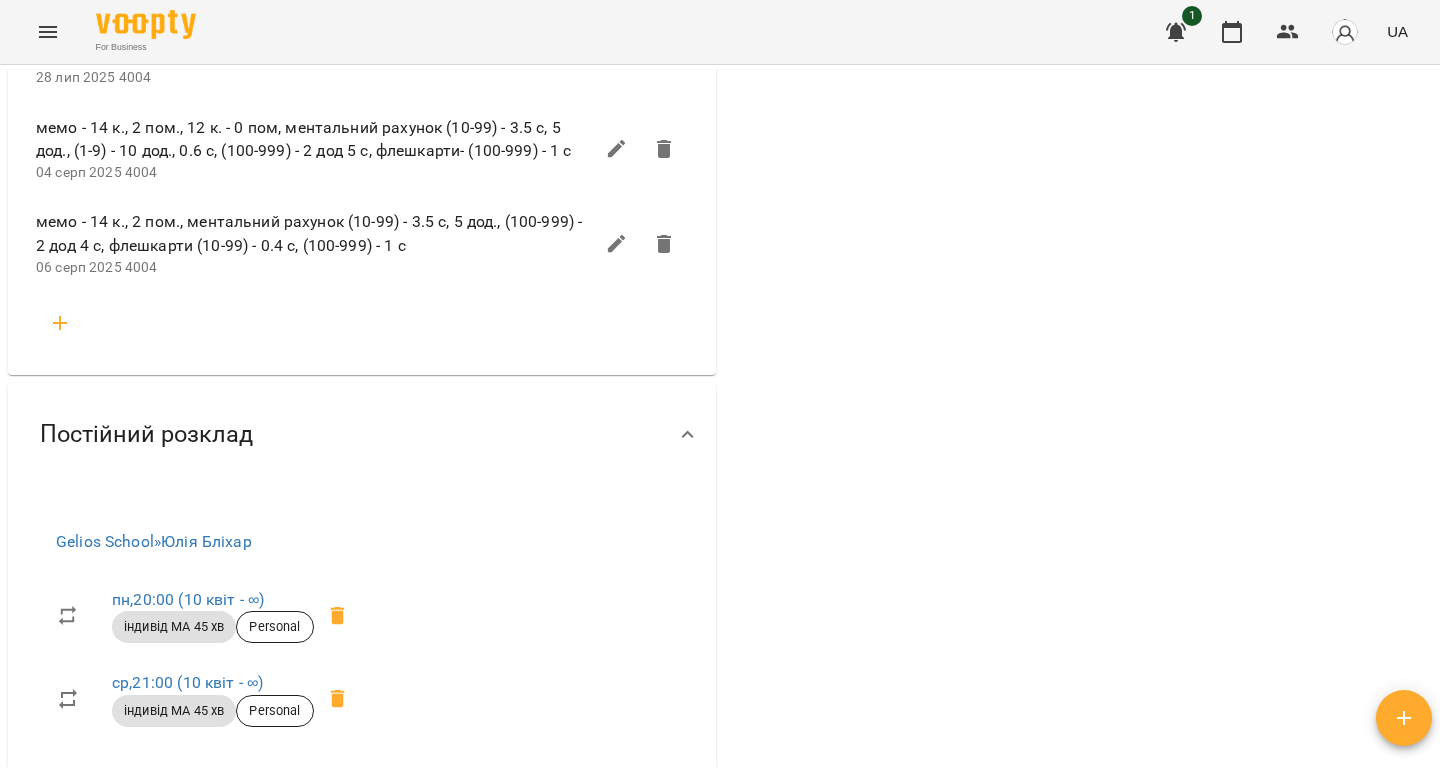 scroll, scrollTop: 4444, scrollLeft: 0, axis: vertical 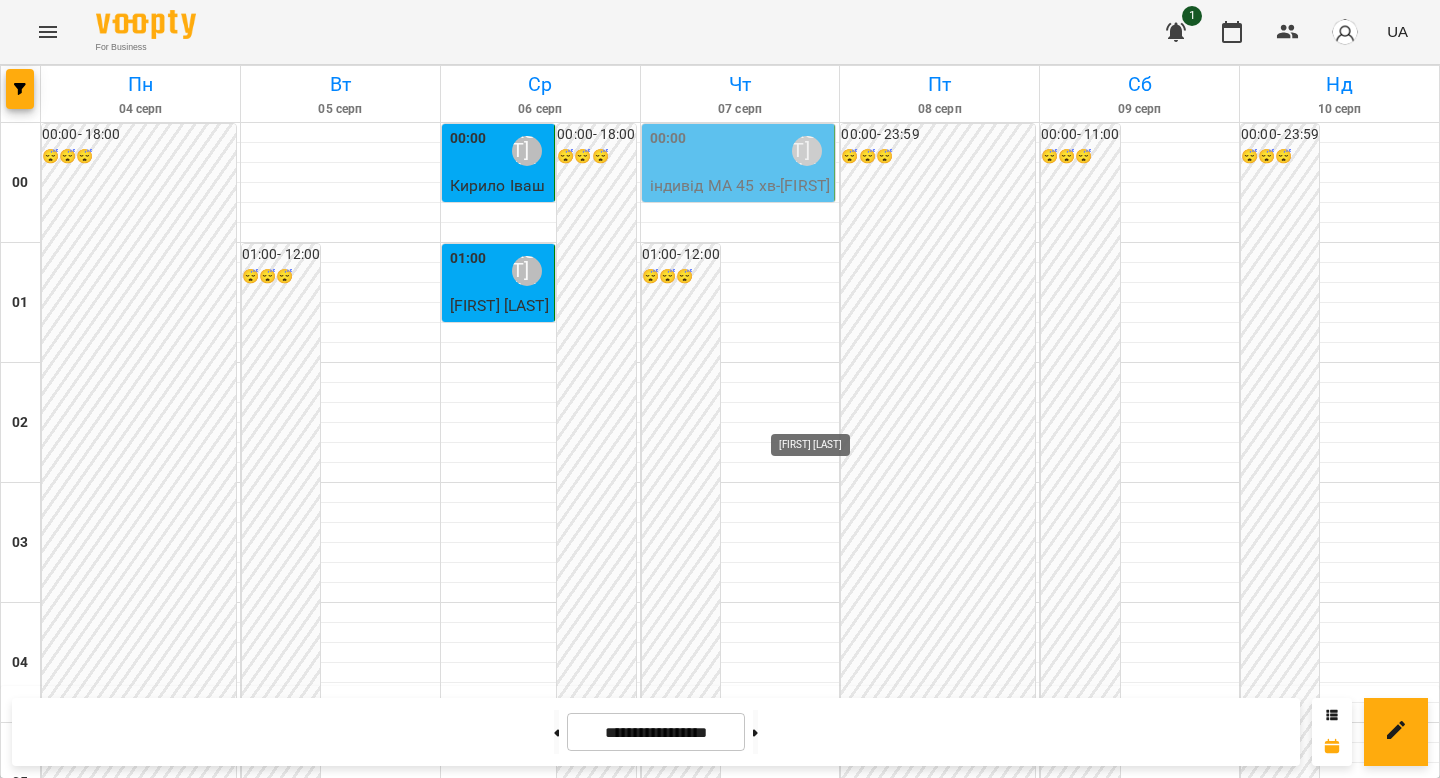 click on "[FIRST] [LAST]" at bounding box center (807, 1591) 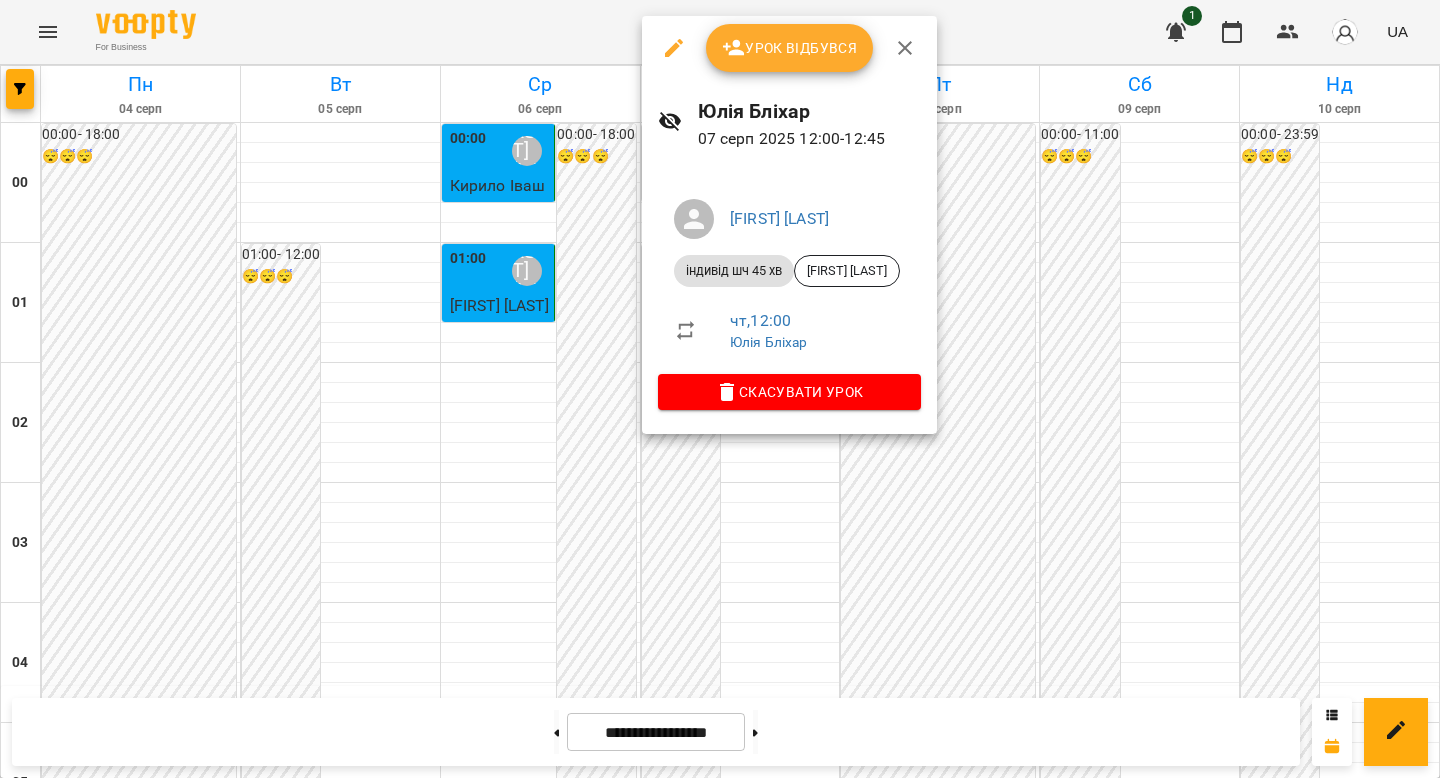 click at bounding box center [720, 389] 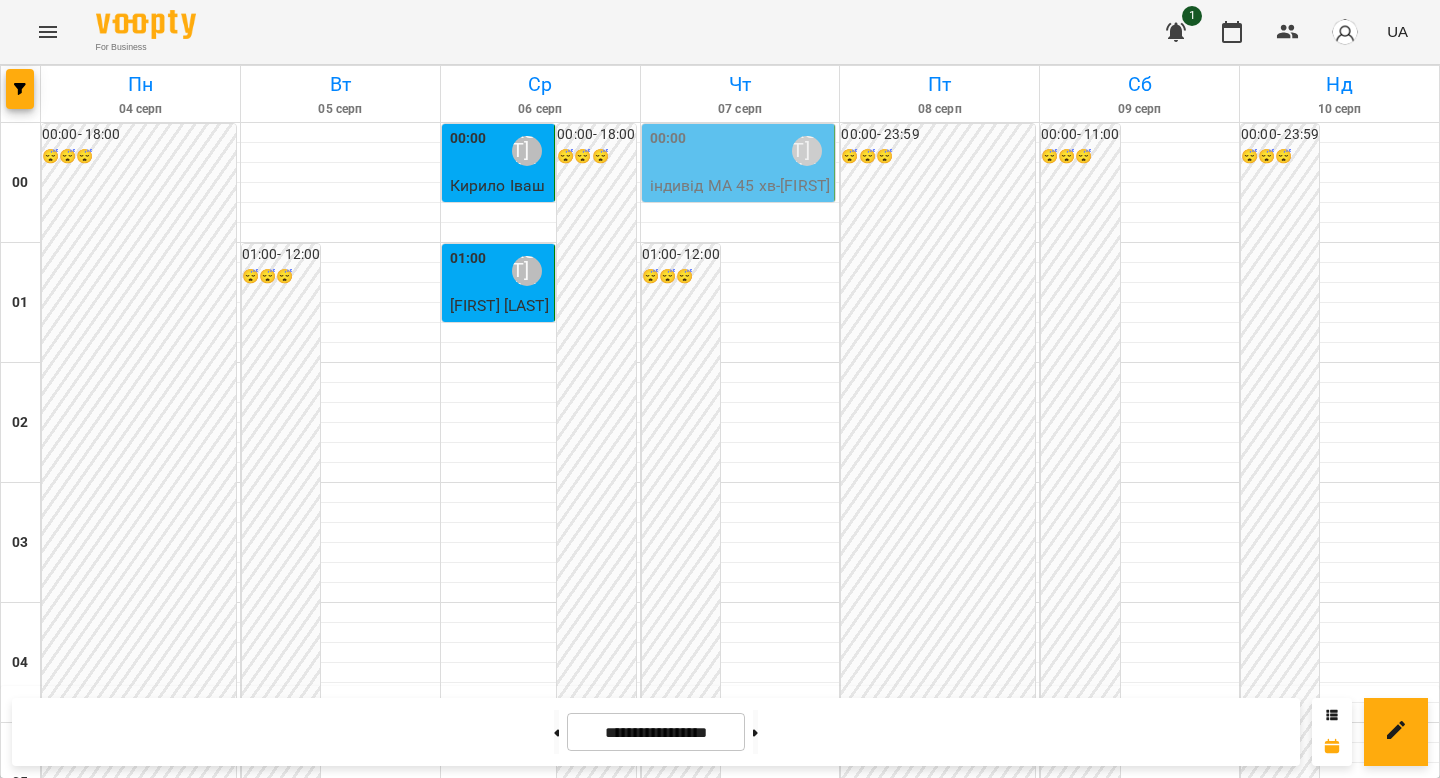 scroll, scrollTop: 1987, scrollLeft: 0, axis: vertical 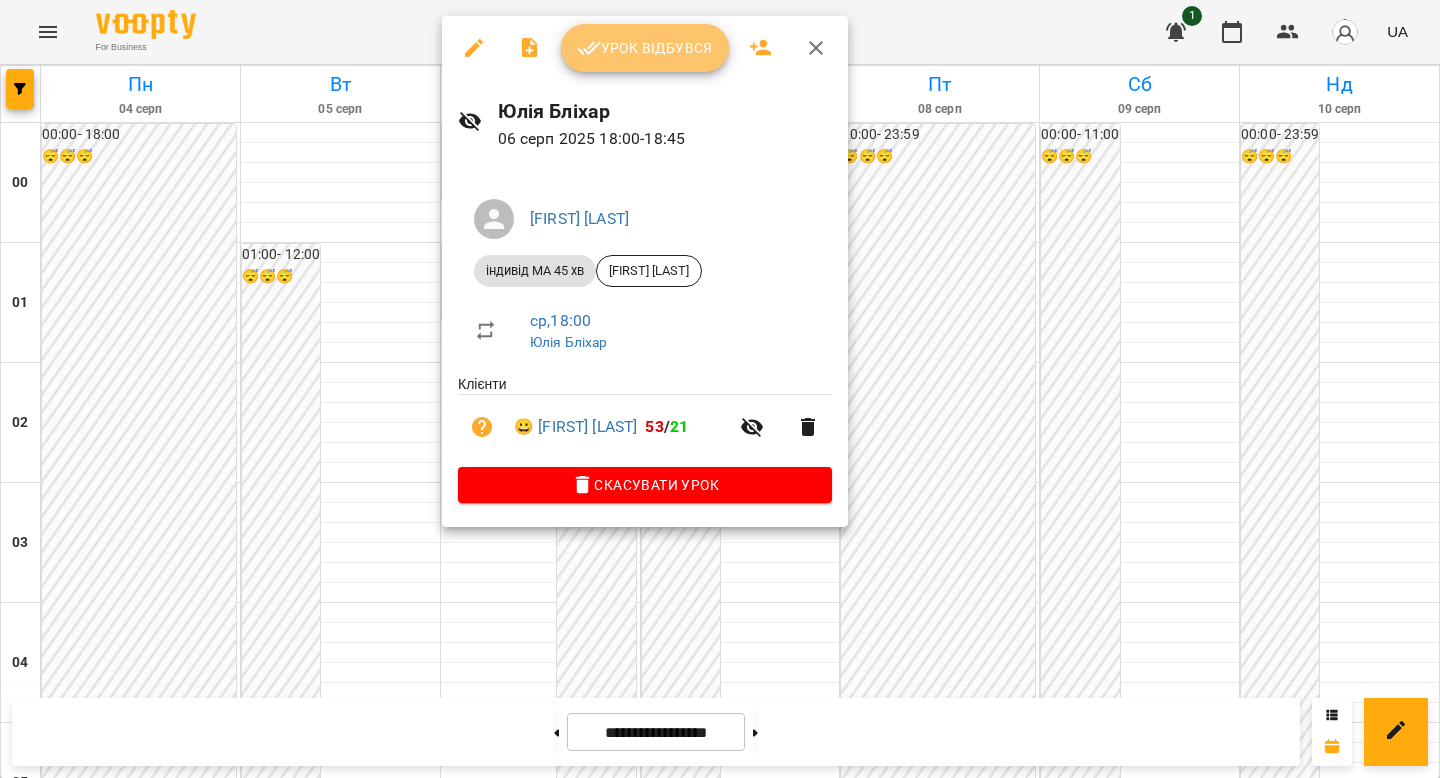 click on "Урок відбувся" at bounding box center [645, 48] 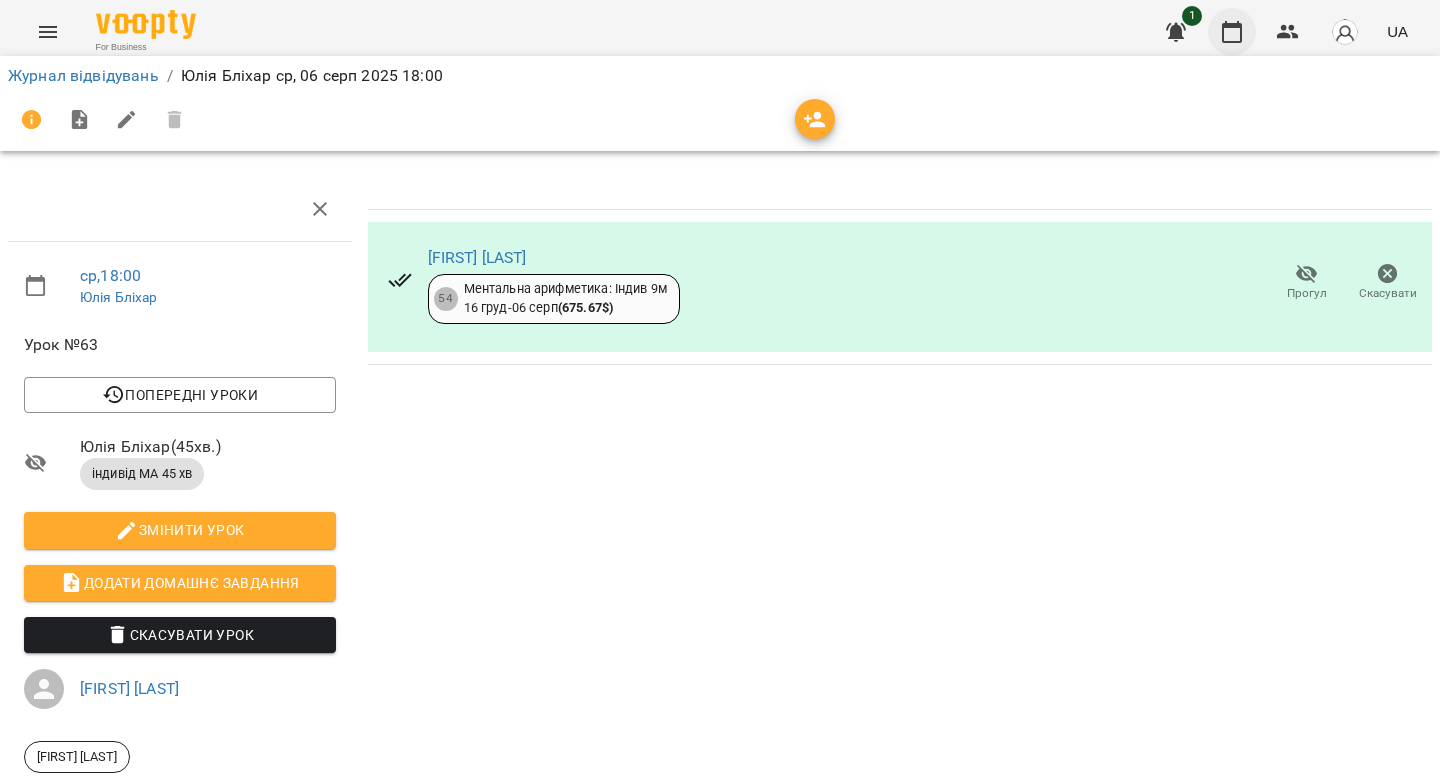 click 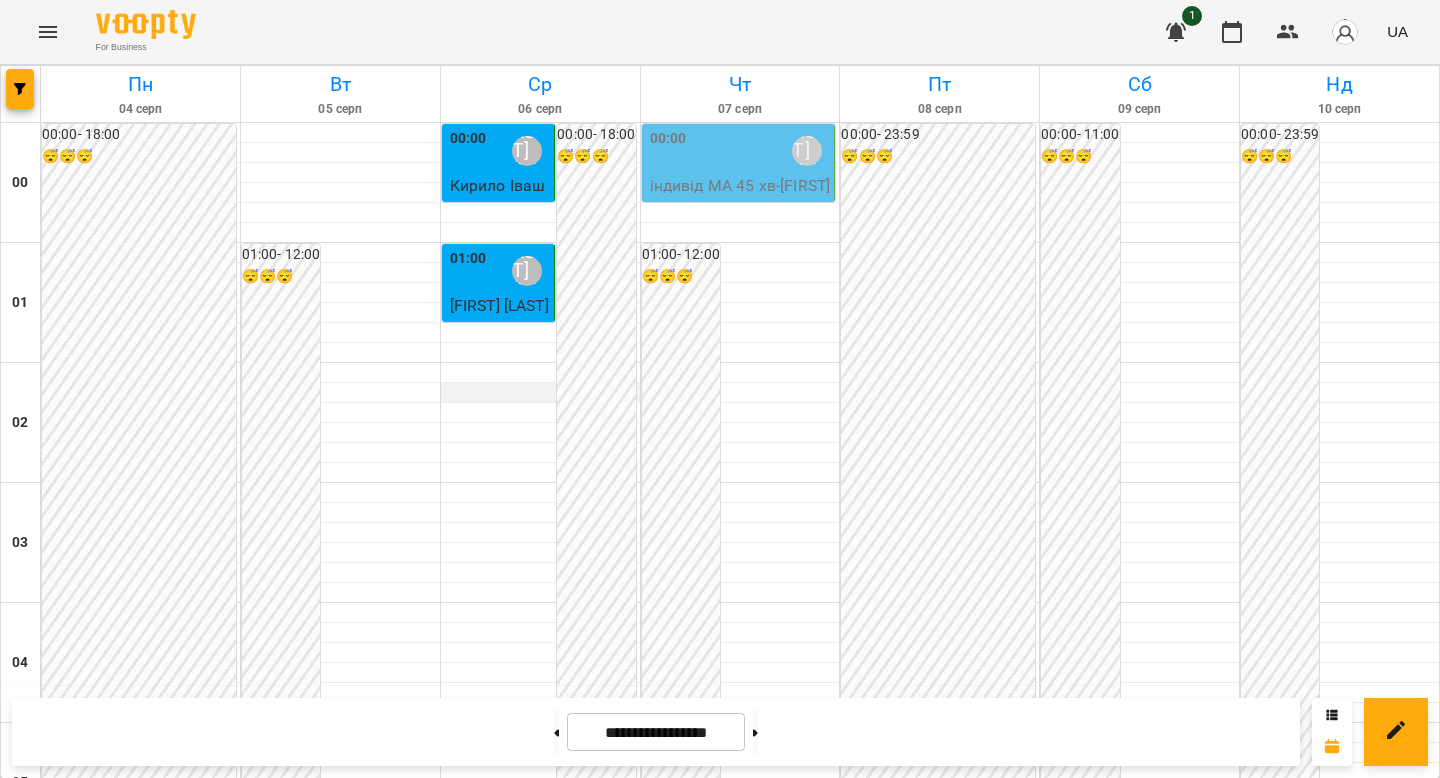 scroll, scrollTop: 2315, scrollLeft: 0, axis: vertical 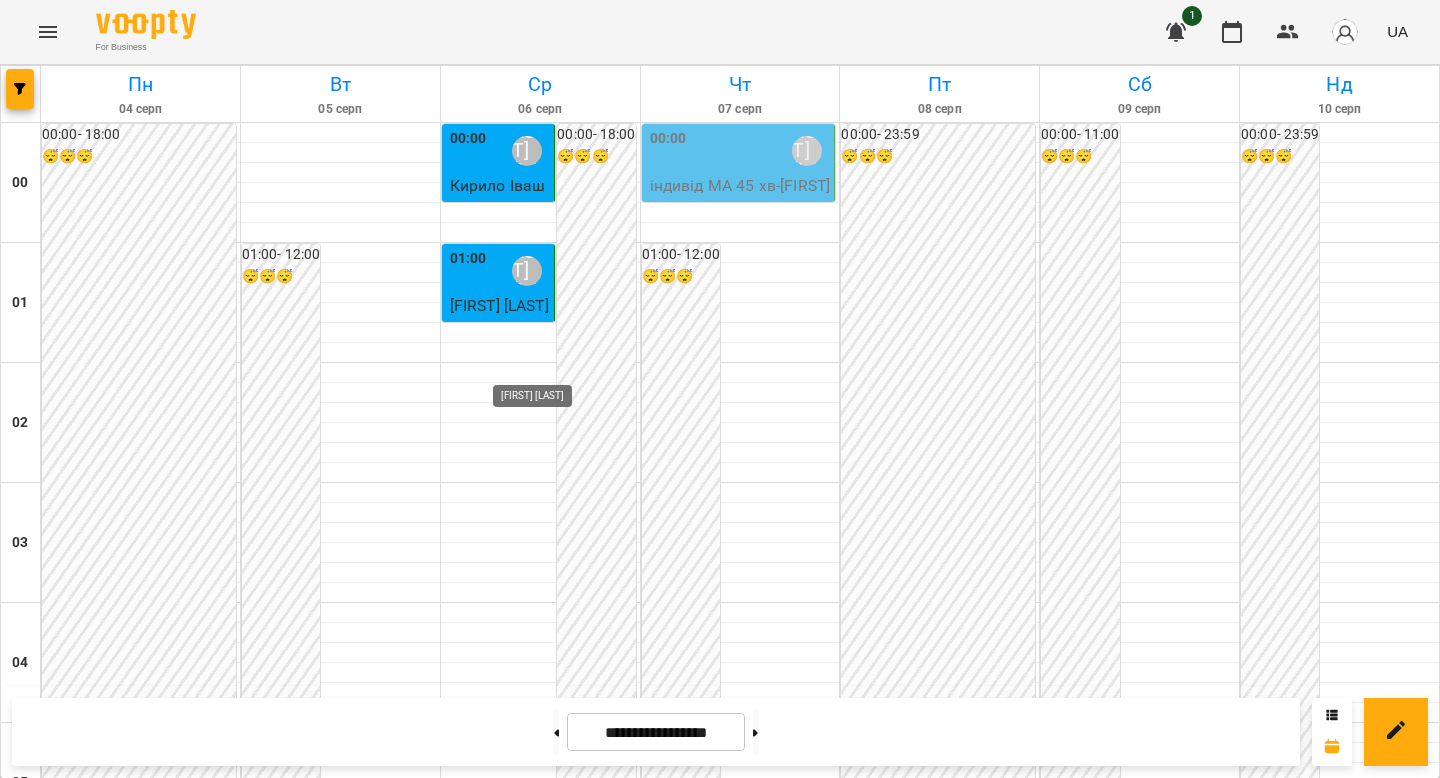 click on "[FIRST] [LAST]" at bounding box center [527, 2671] 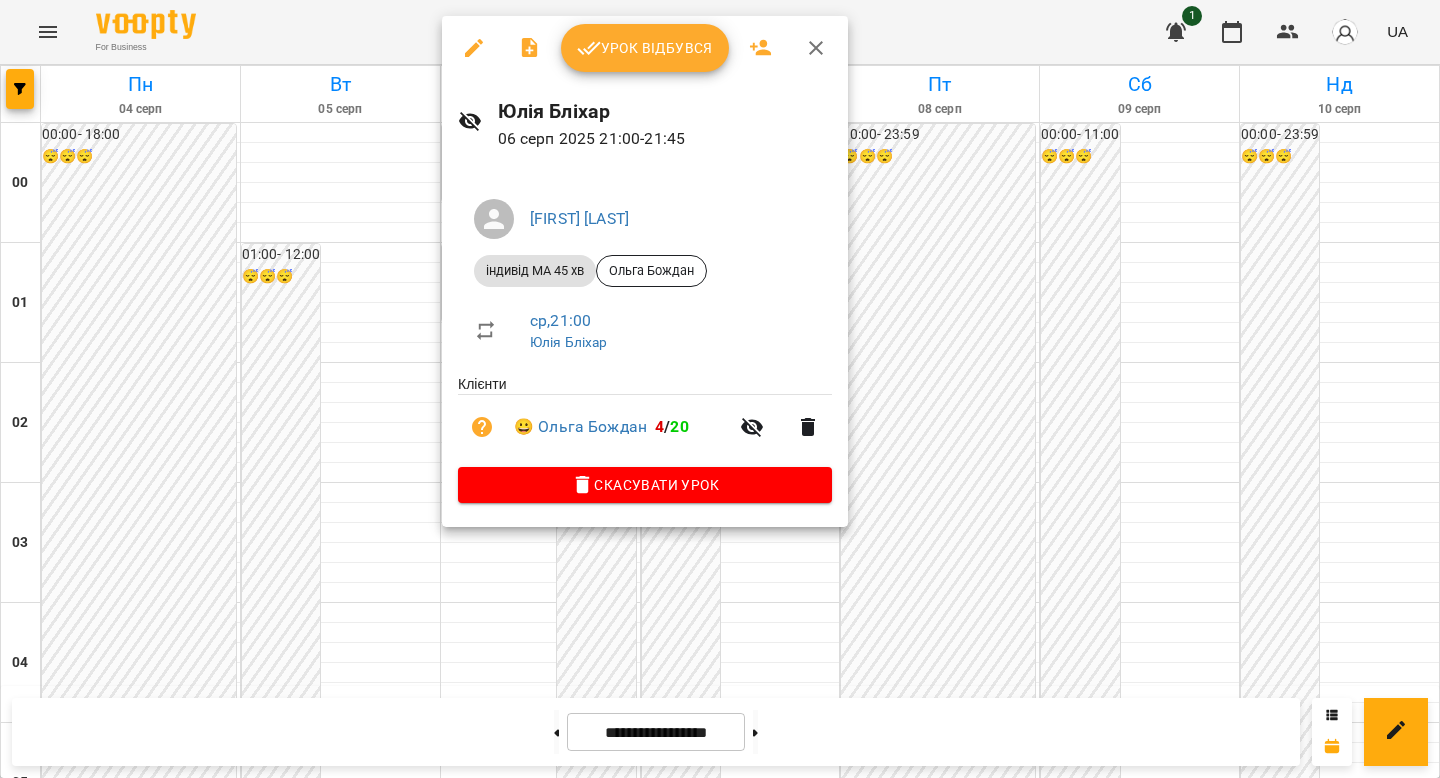 click on "Урок відбувся" at bounding box center (645, 48) 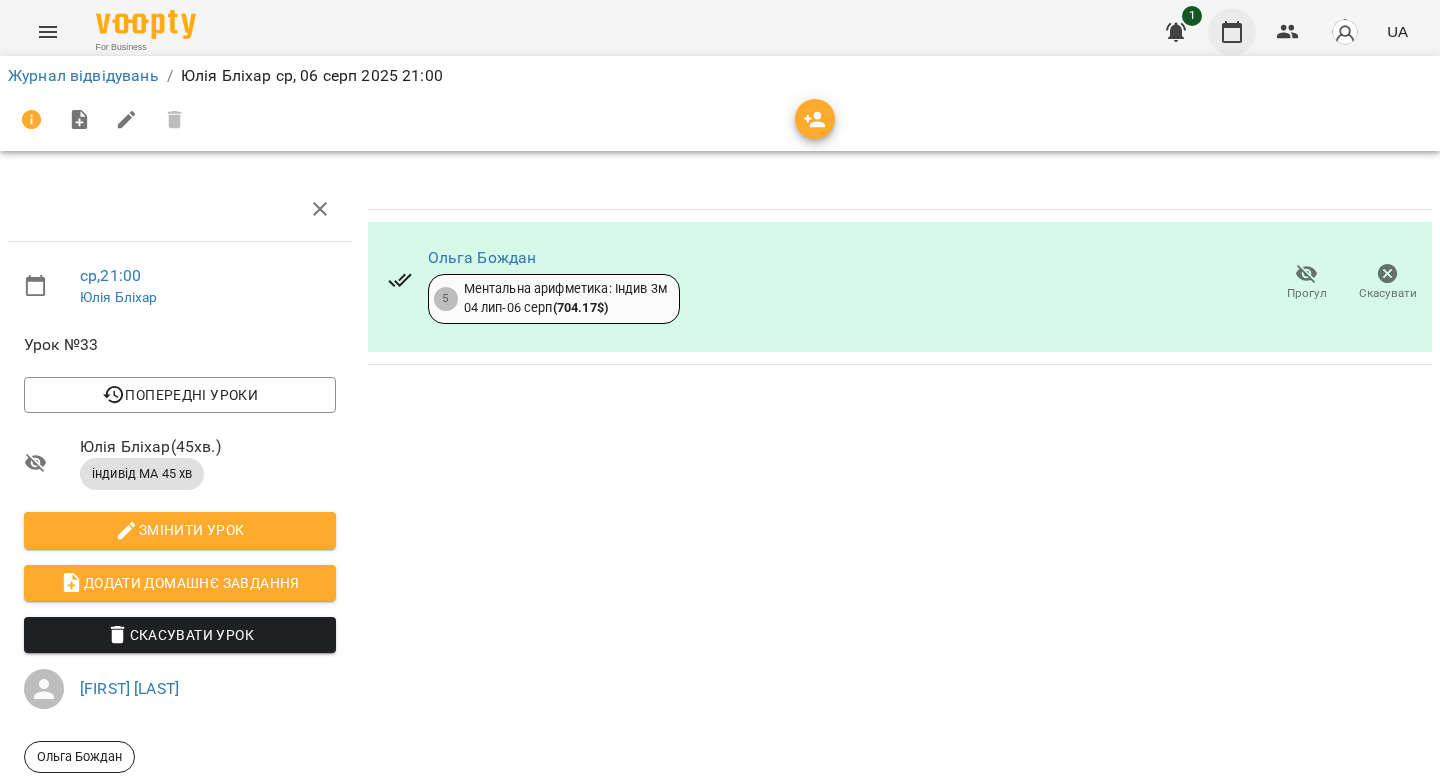 click 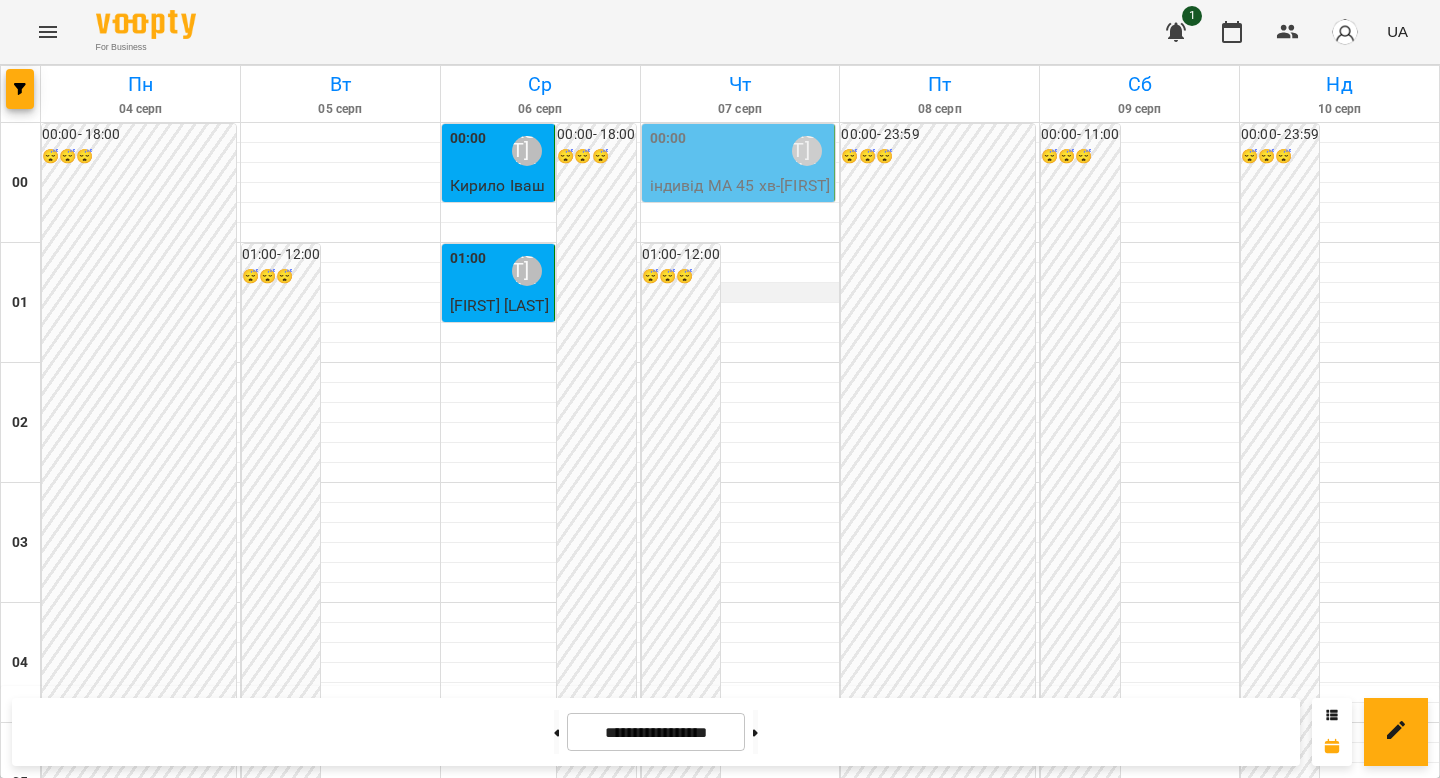 scroll, scrollTop: 2315, scrollLeft: 0, axis: vertical 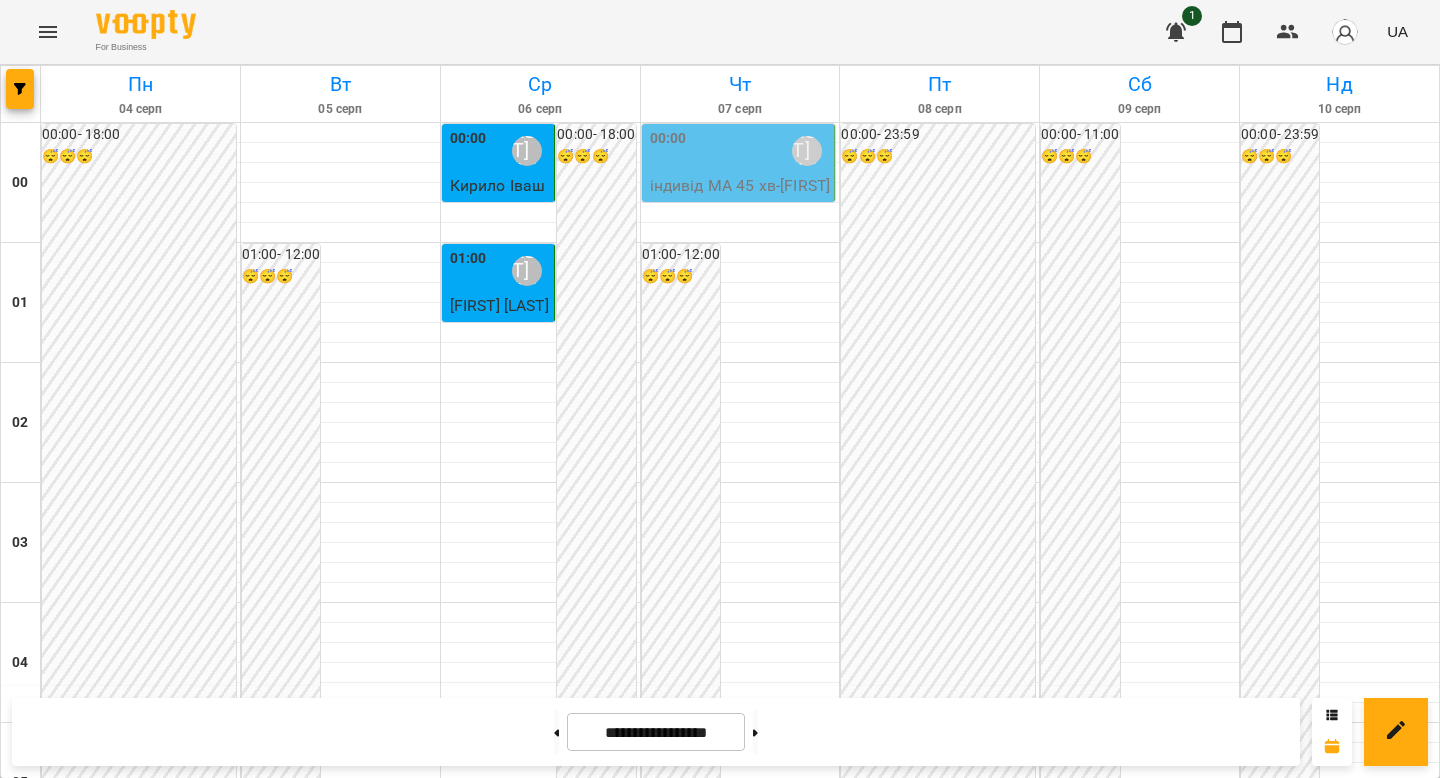 click on "[FIRST] [LAST]" at bounding box center (608, 2911) 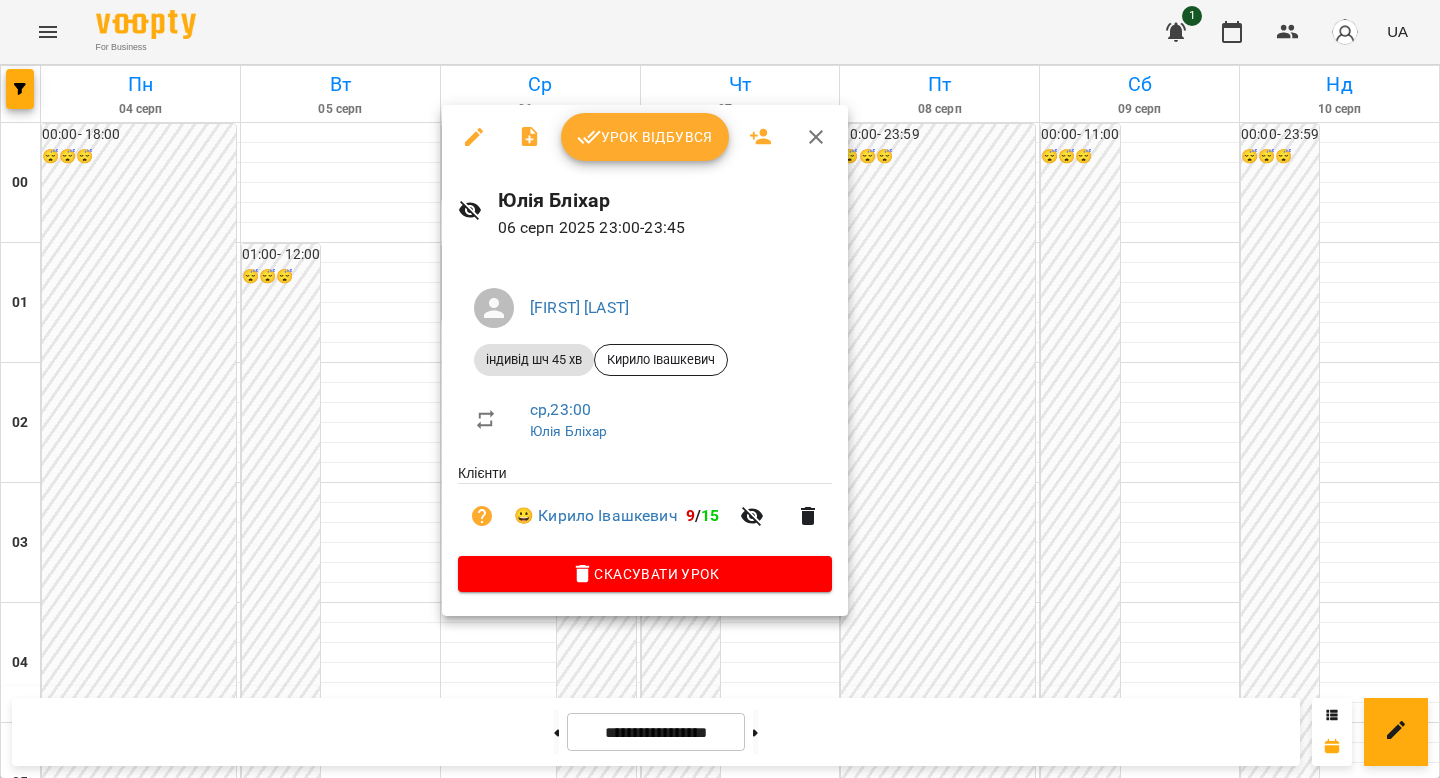 click on "Урок відбувся" at bounding box center [645, 137] 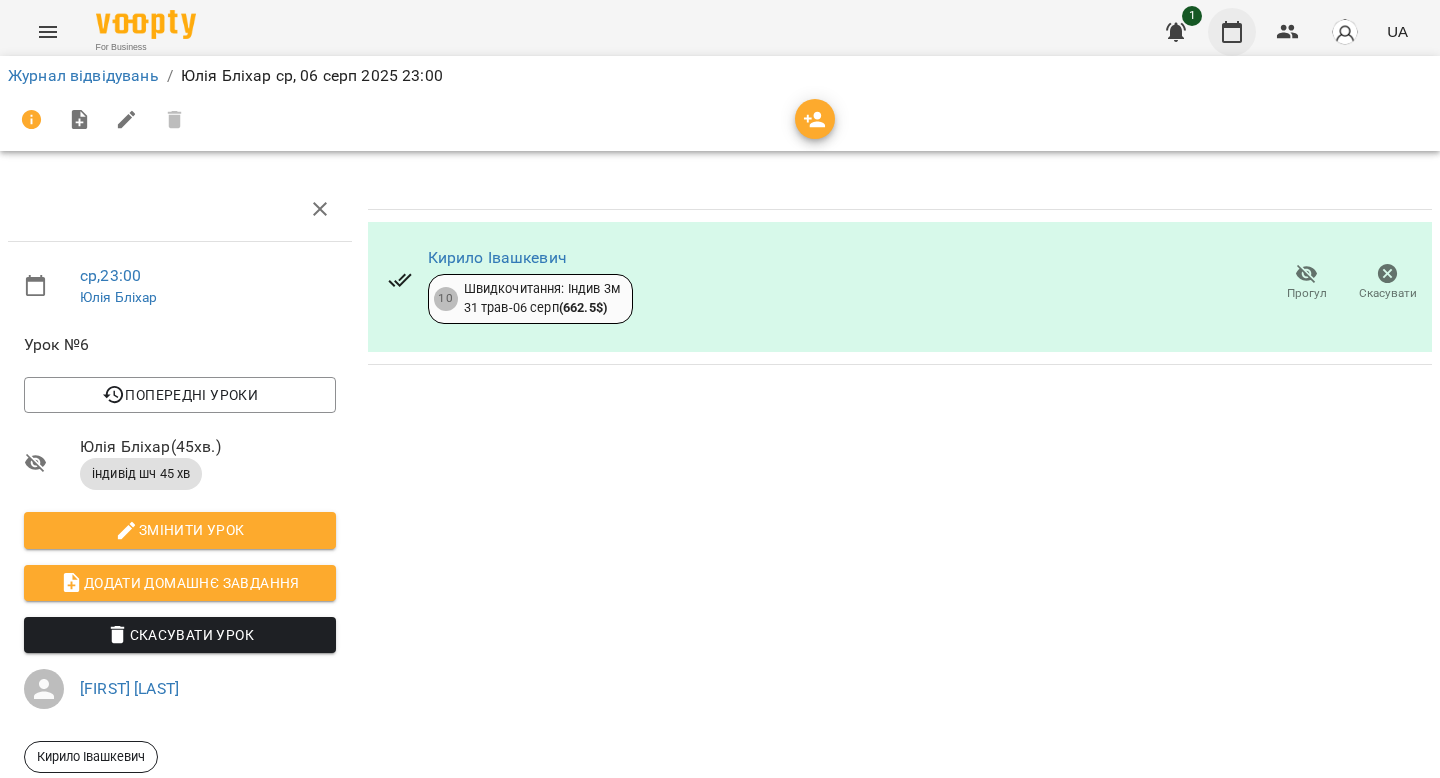 click 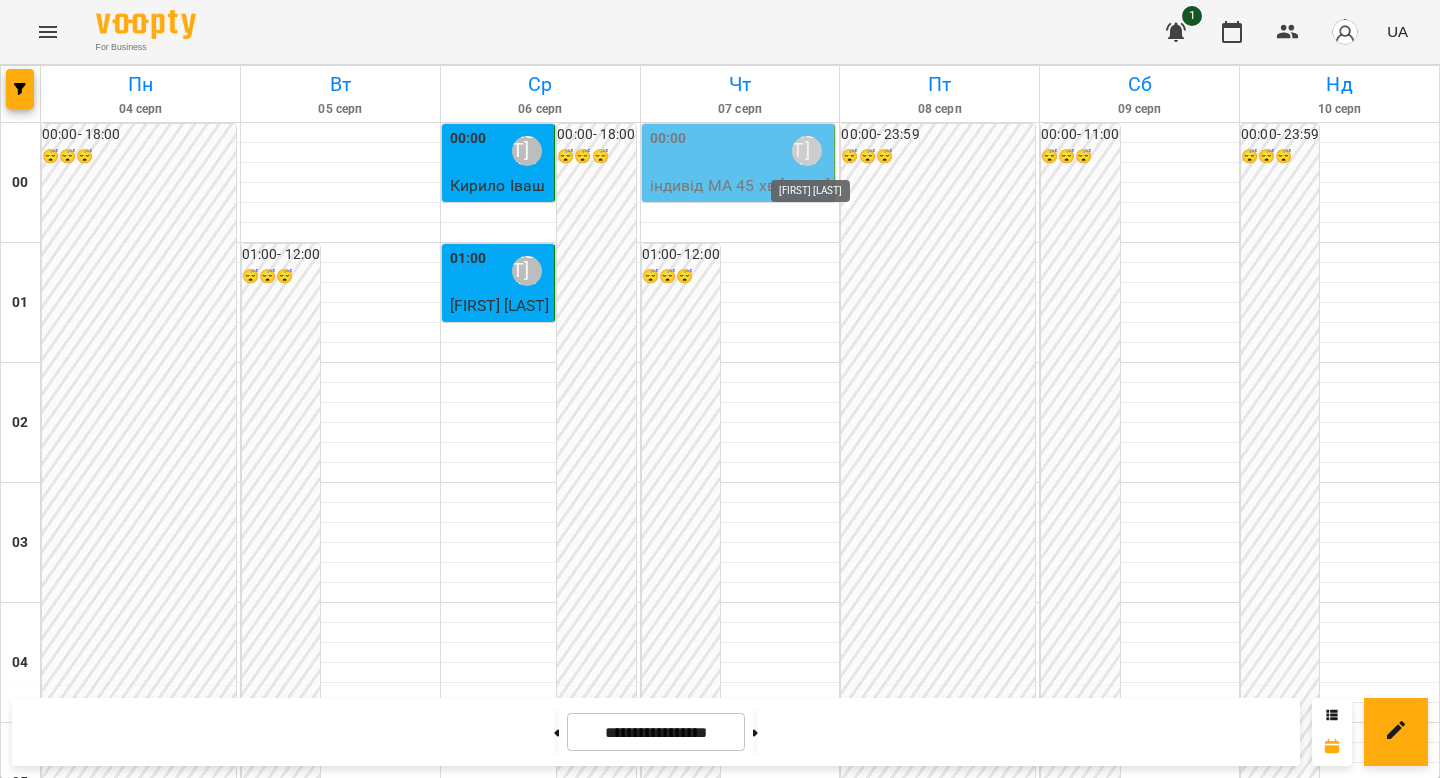 click on "[FIRST] [LAST]" at bounding box center (807, 151) 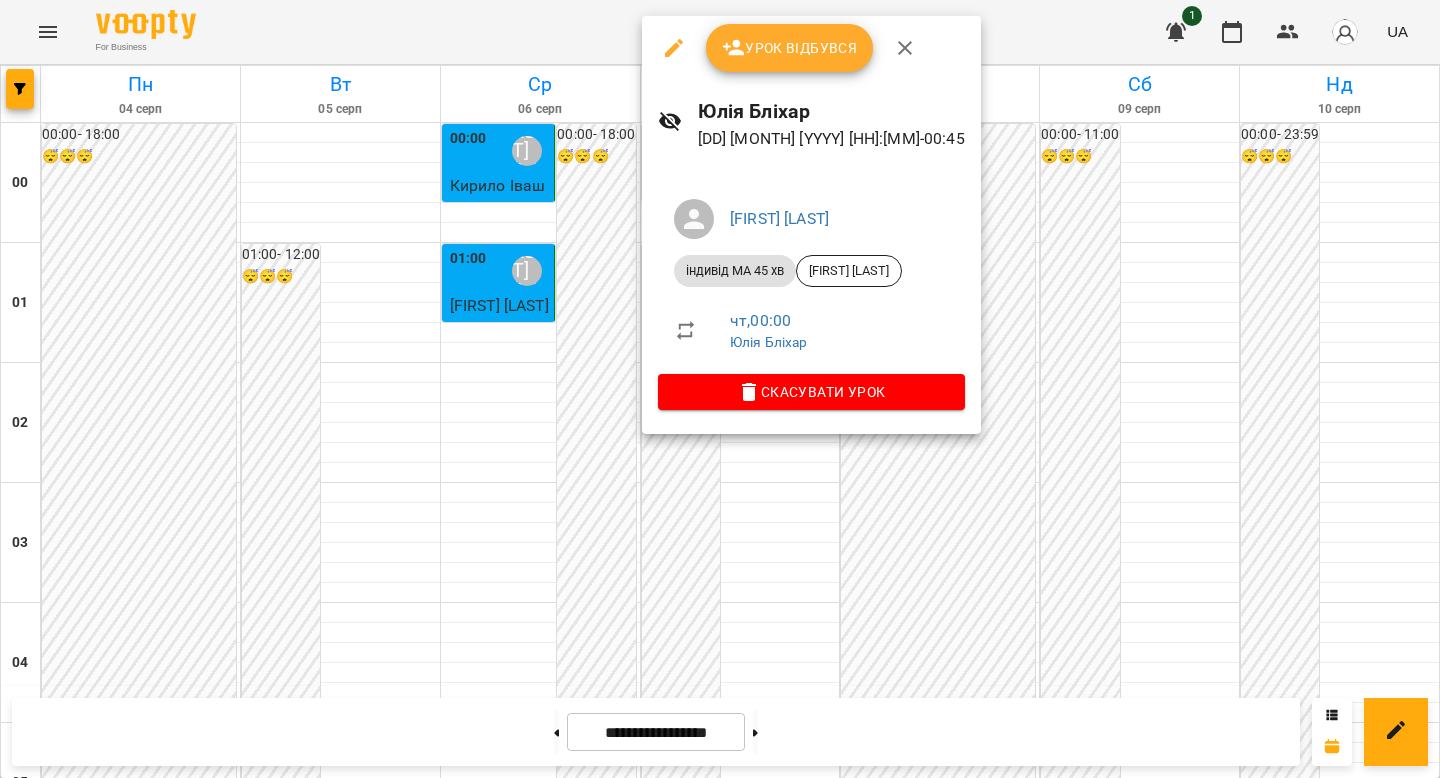 click on "Урок відбувся" at bounding box center [790, 48] 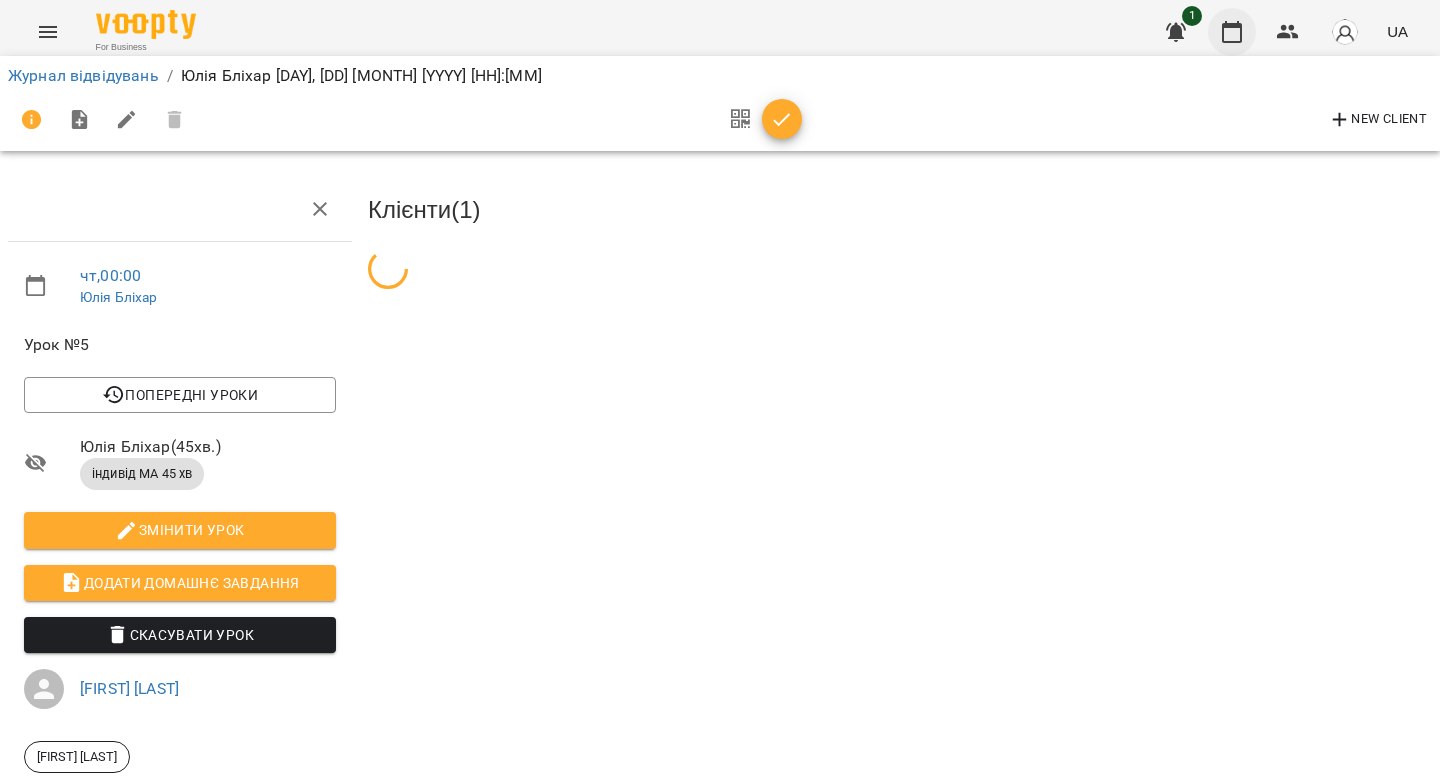click 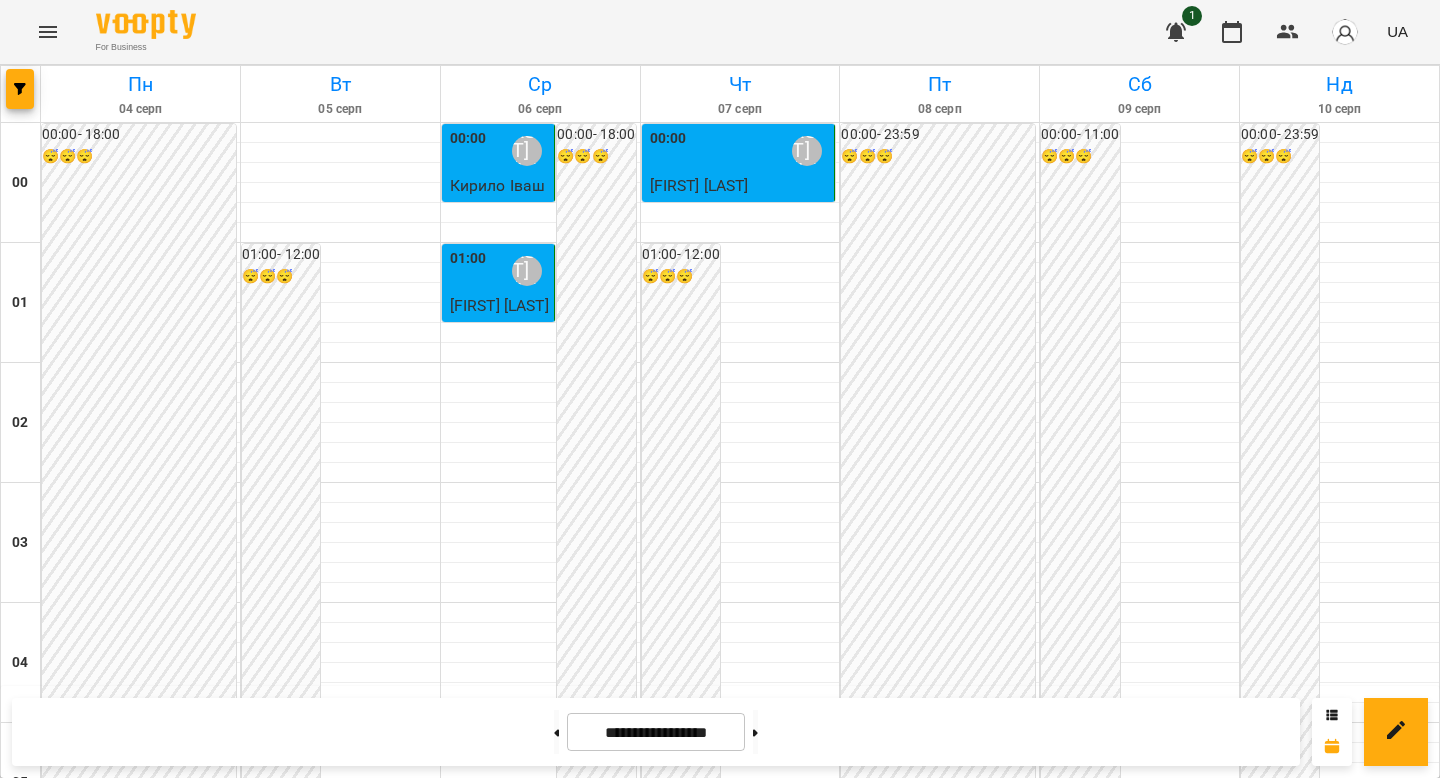 scroll, scrollTop: 2133, scrollLeft: 0, axis: vertical 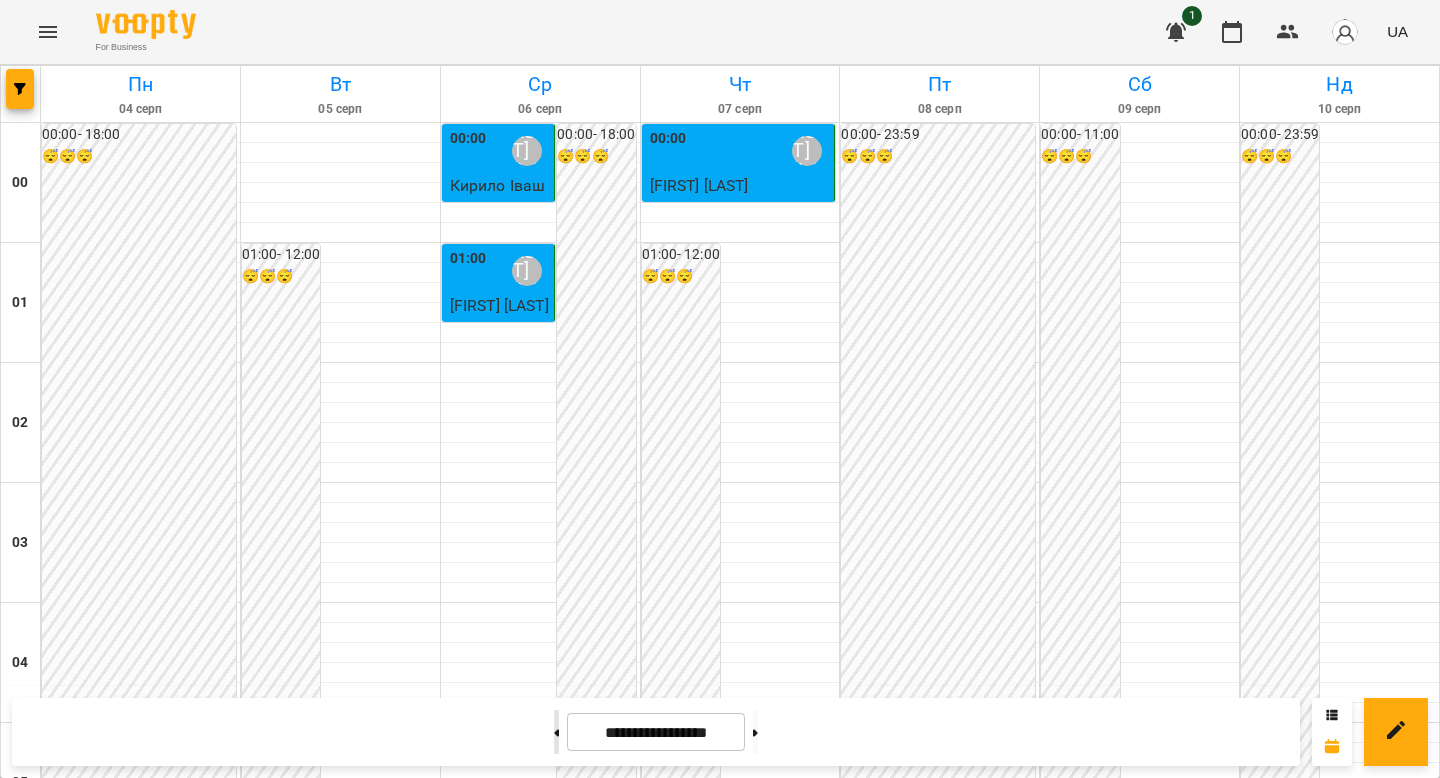 click at bounding box center (556, 732) 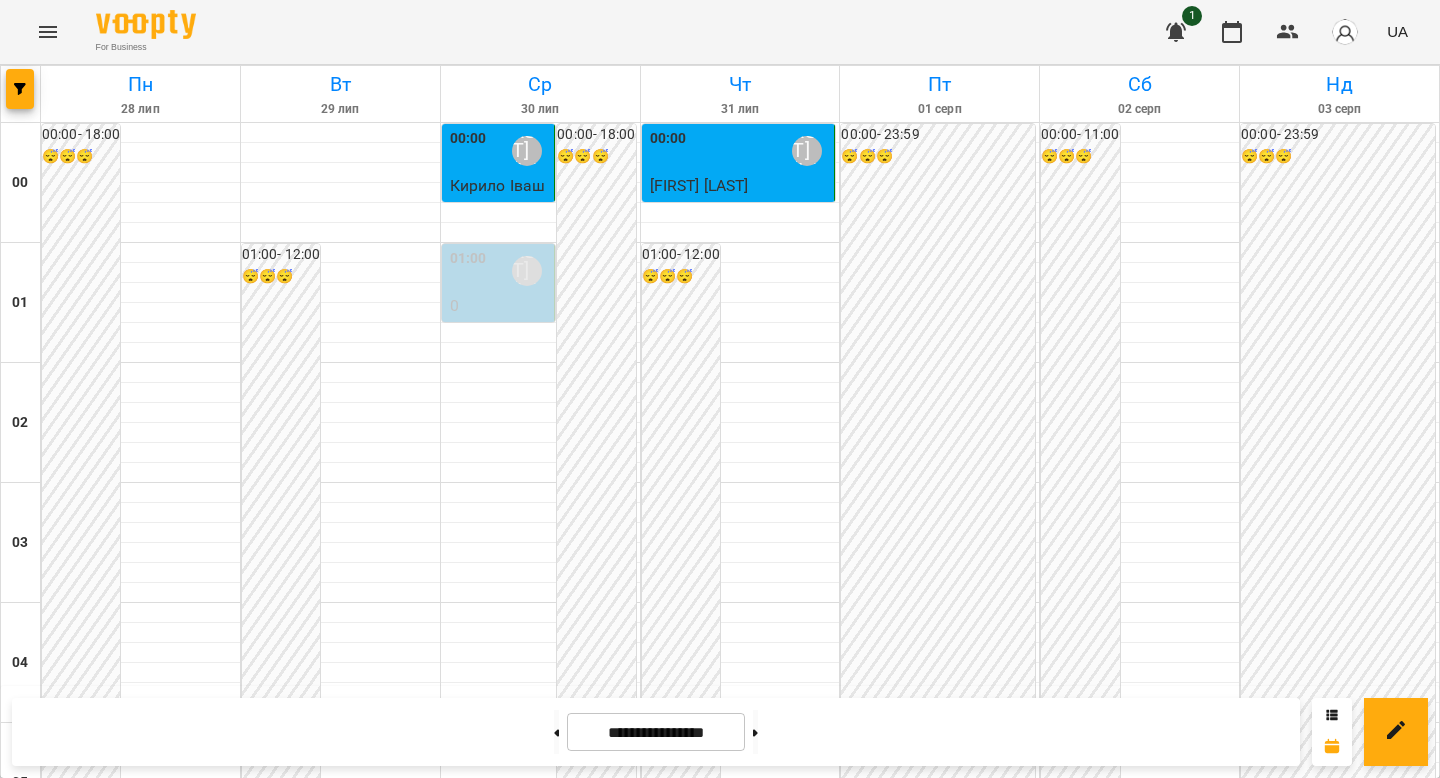 scroll, scrollTop: 2089, scrollLeft: 0, axis: vertical 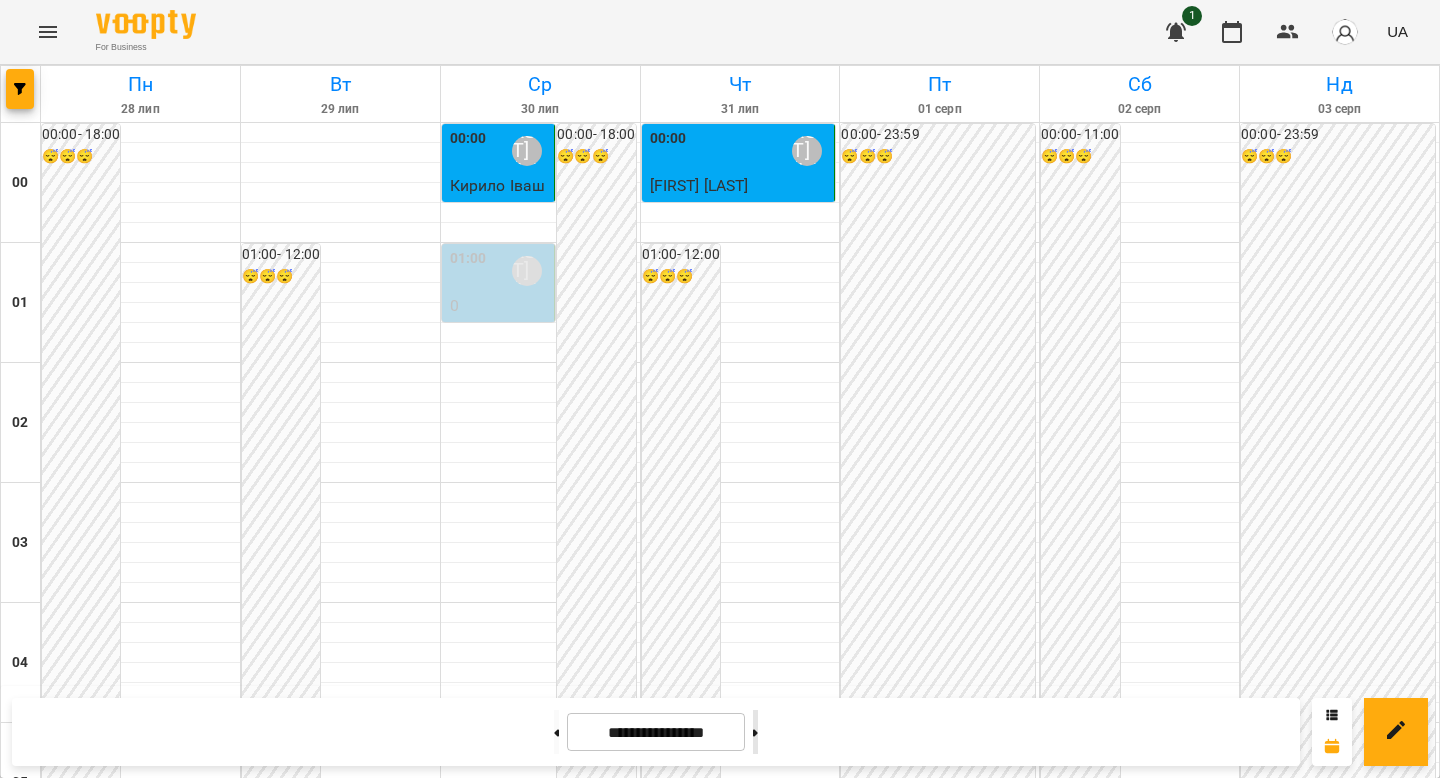 click at bounding box center (755, 732) 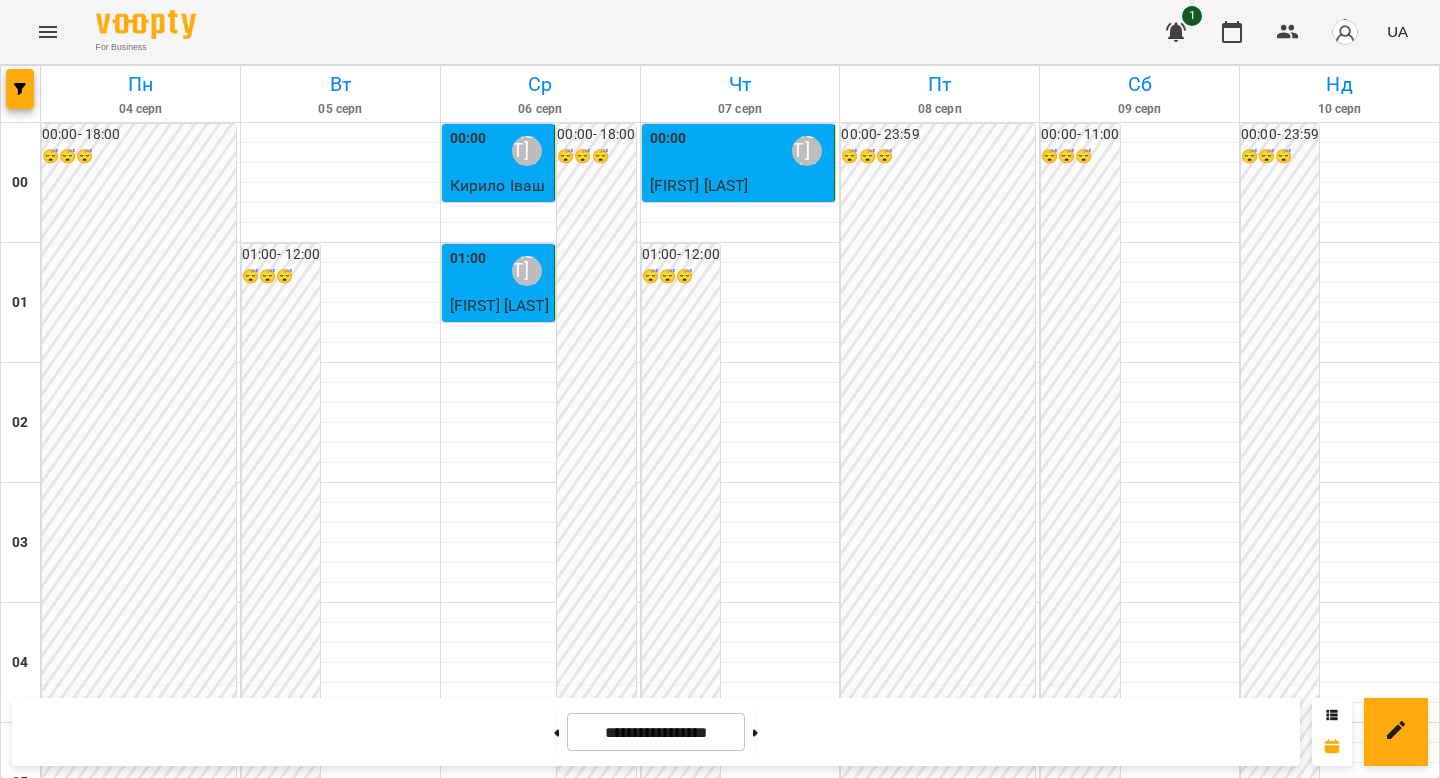 scroll, scrollTop: 1064, scrollLeft: 0, axis: vertical 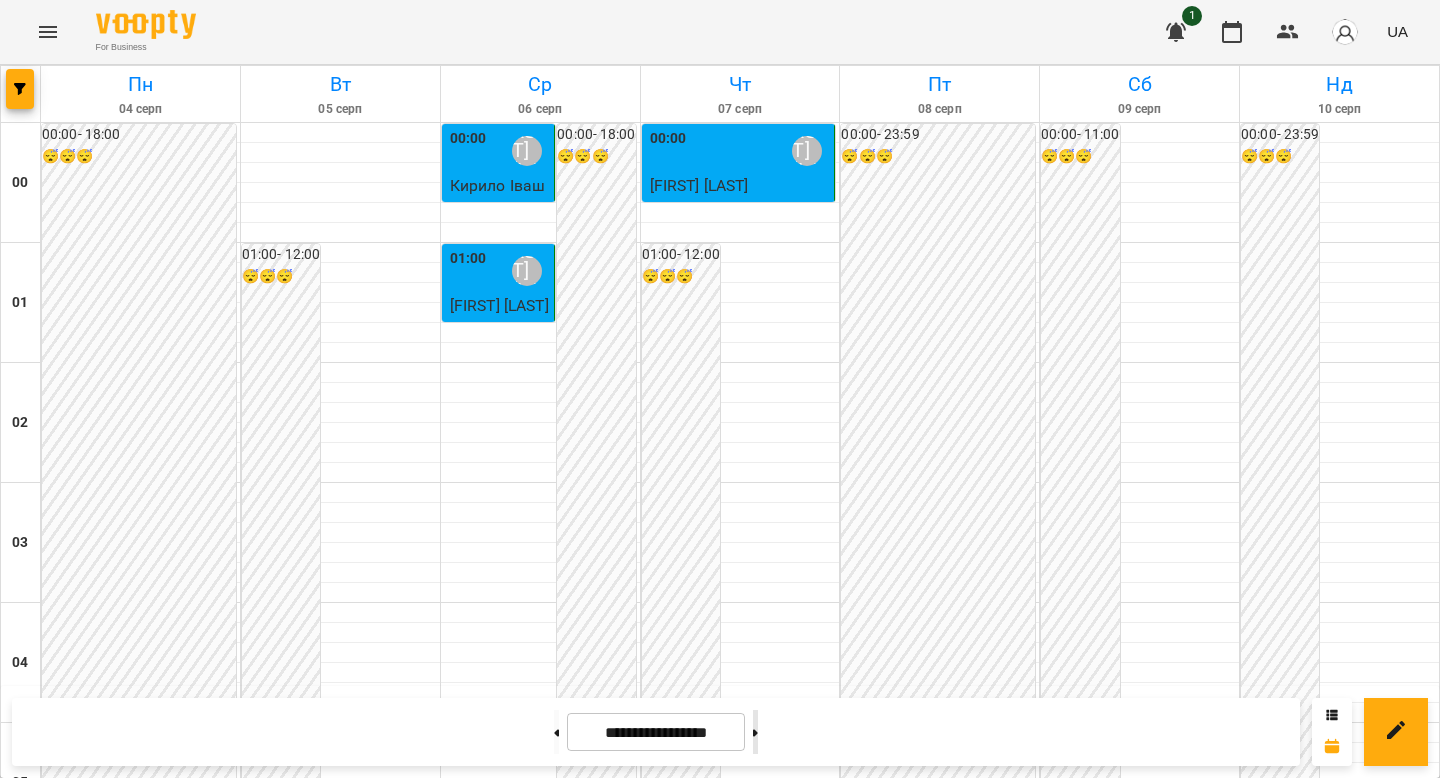 click at bounding box center [755, 732] 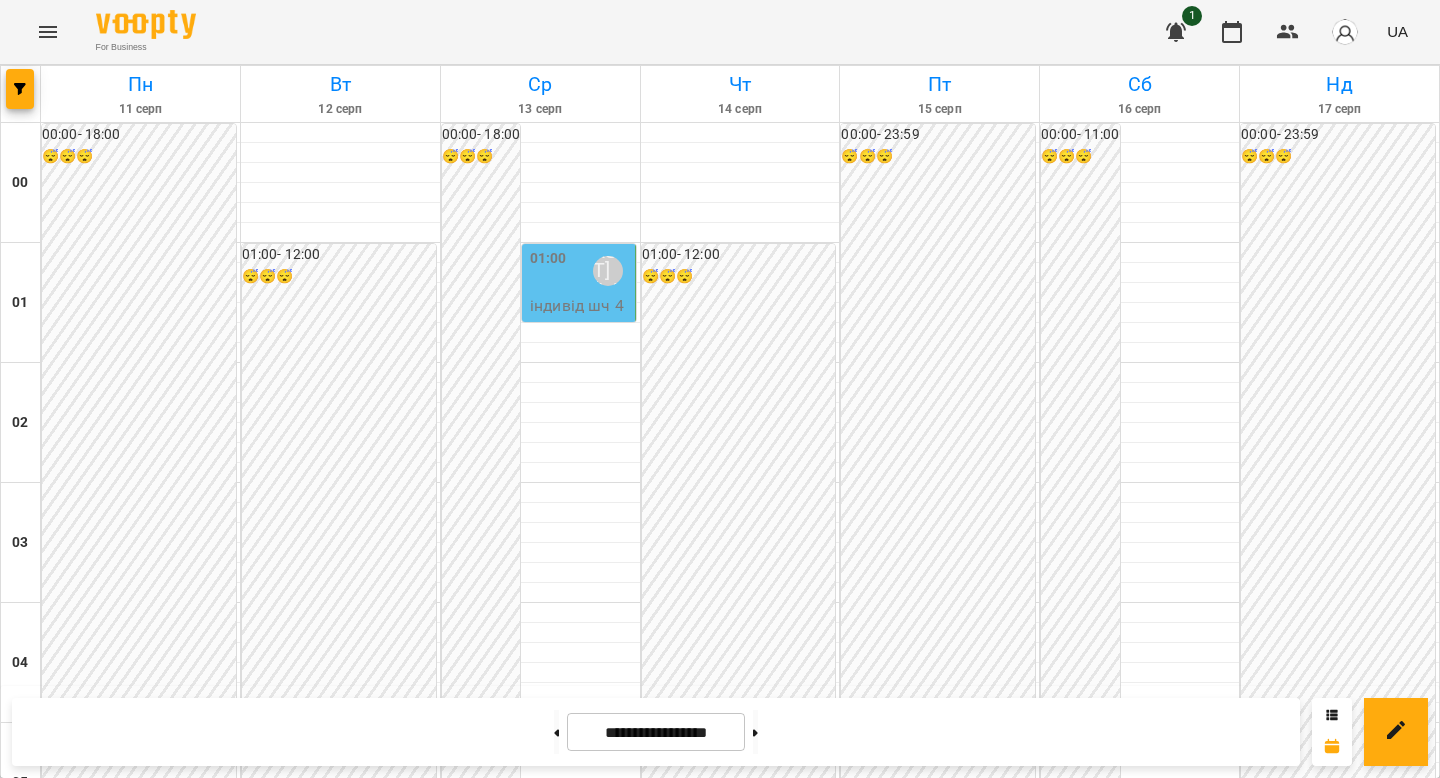 scroll, scrollTop: 2315, scrollLeft: 0, axis: vertical 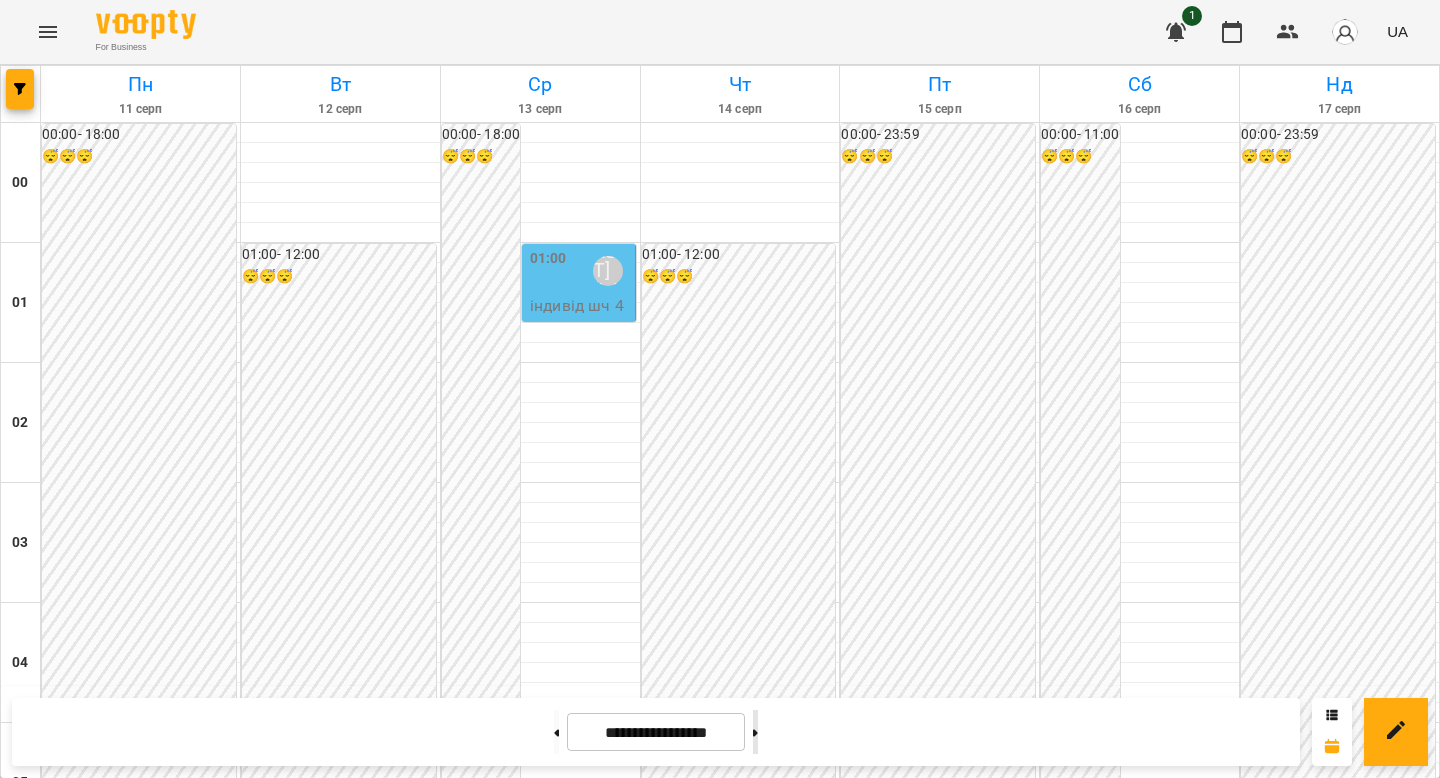 click at bounding box center [755, 732] 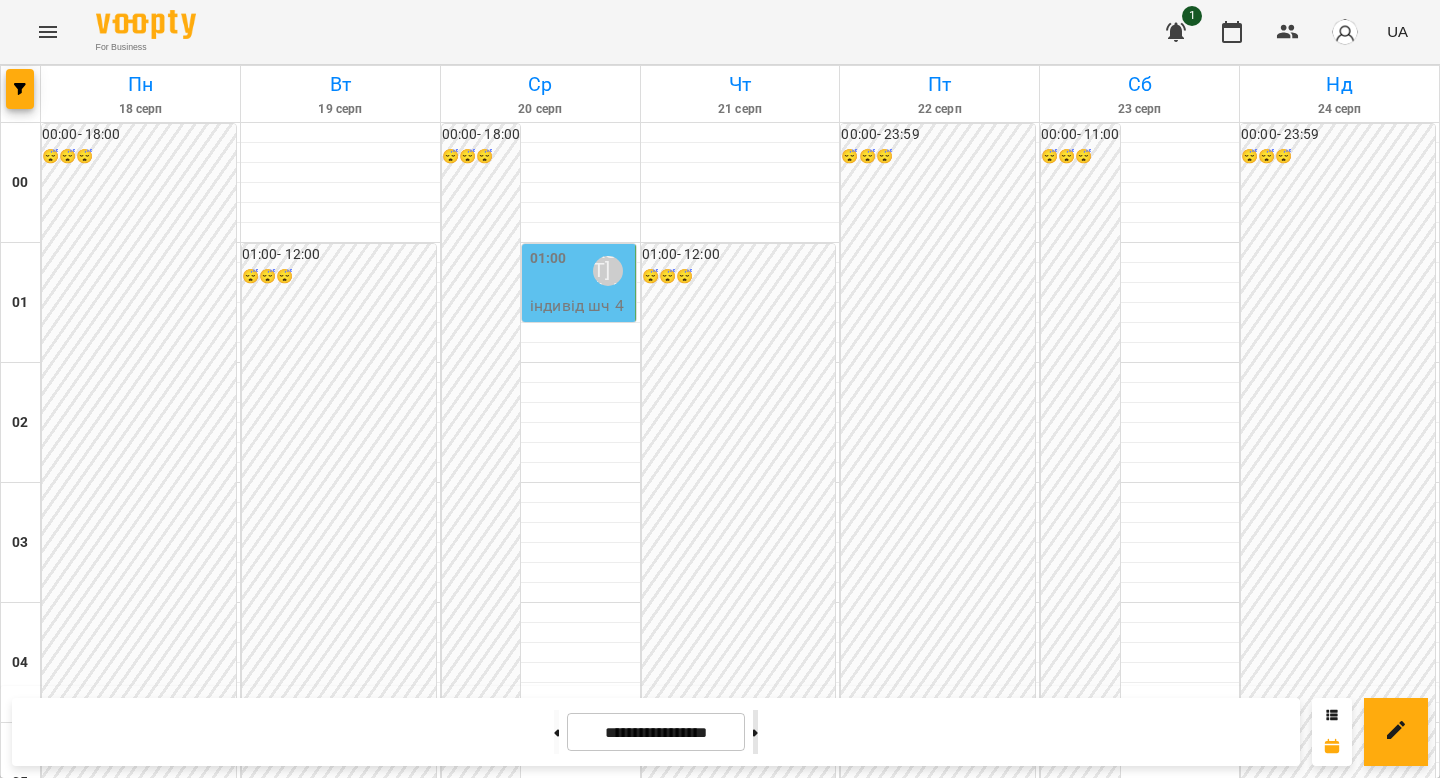 click at bounding box center (755, 732) 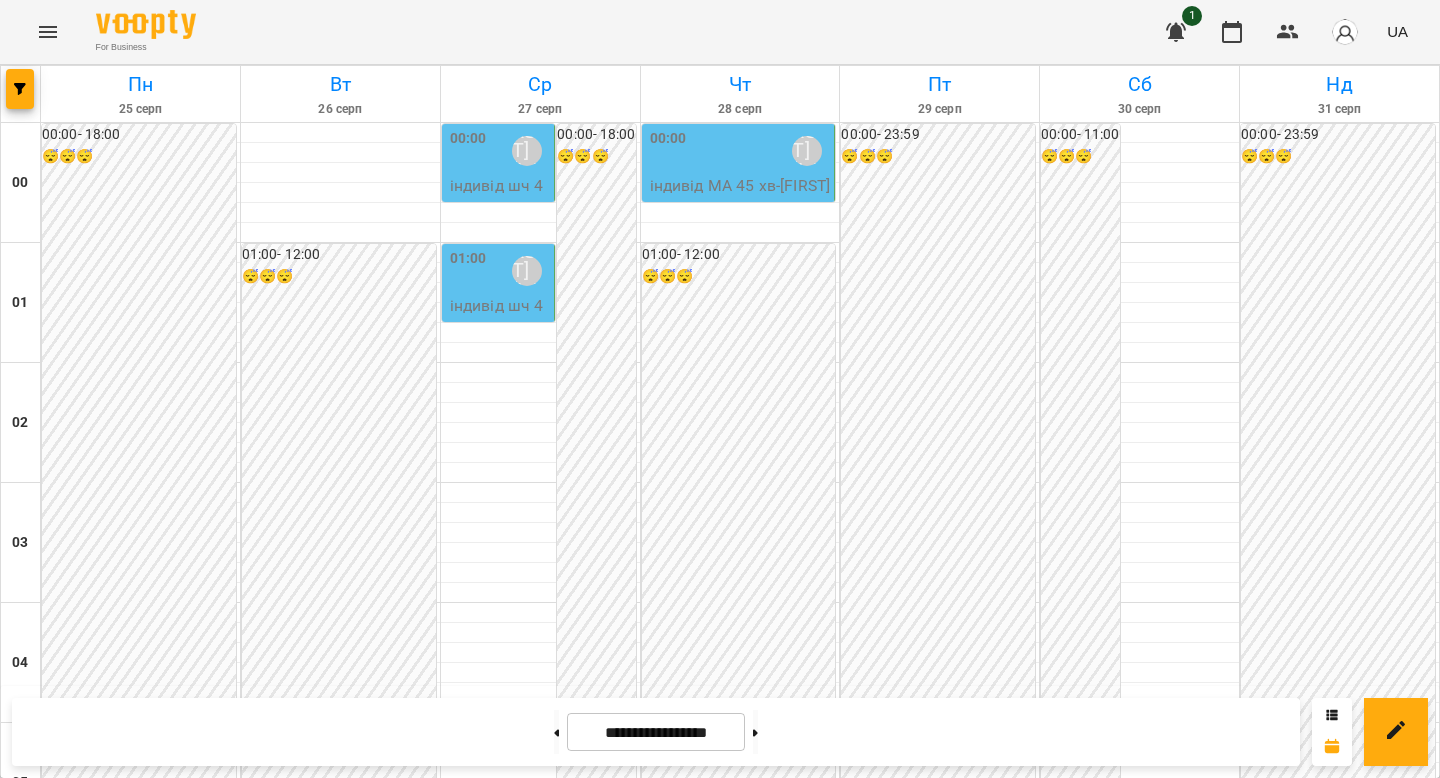 scroll, scrollTop: 0, scrollLeft: 0, axis: both 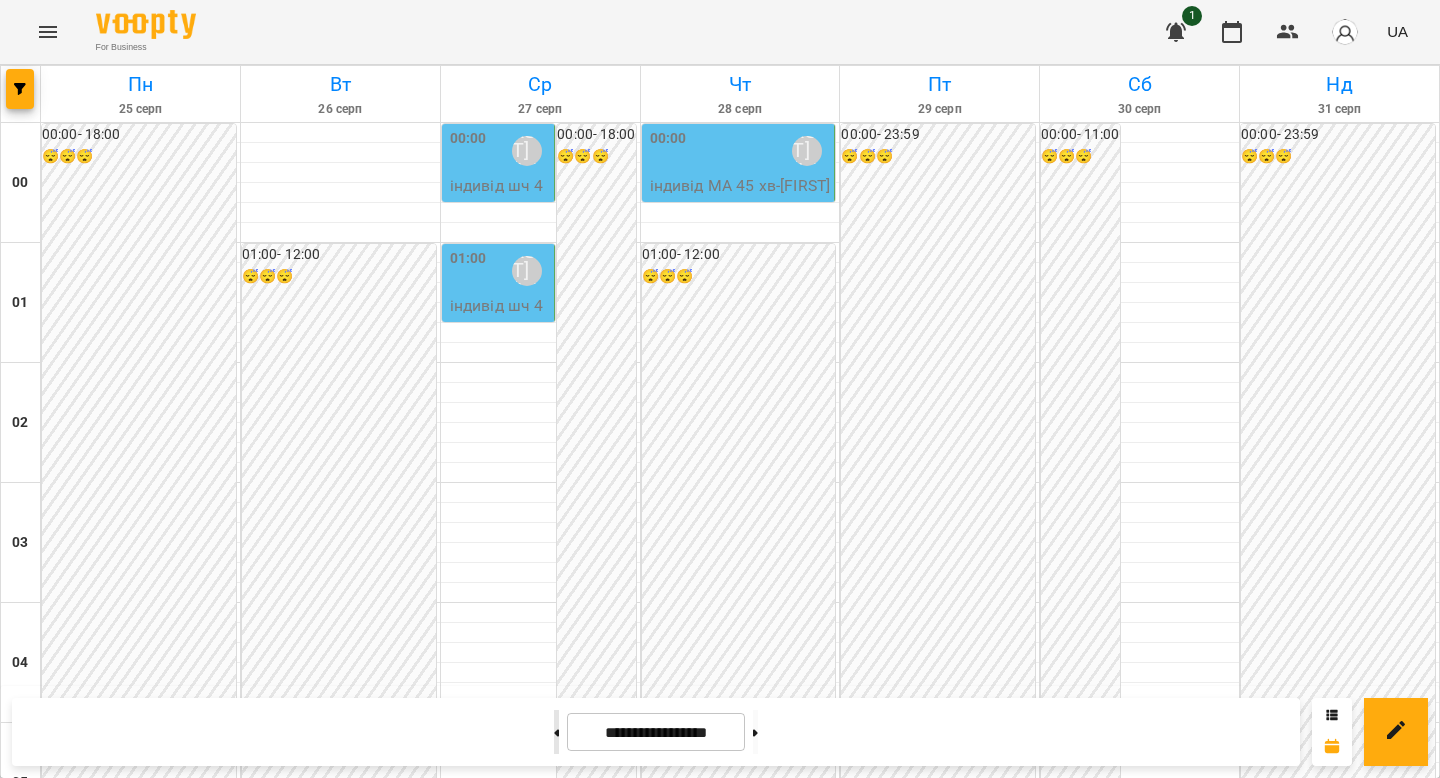 click at bounding box center (556, 732) 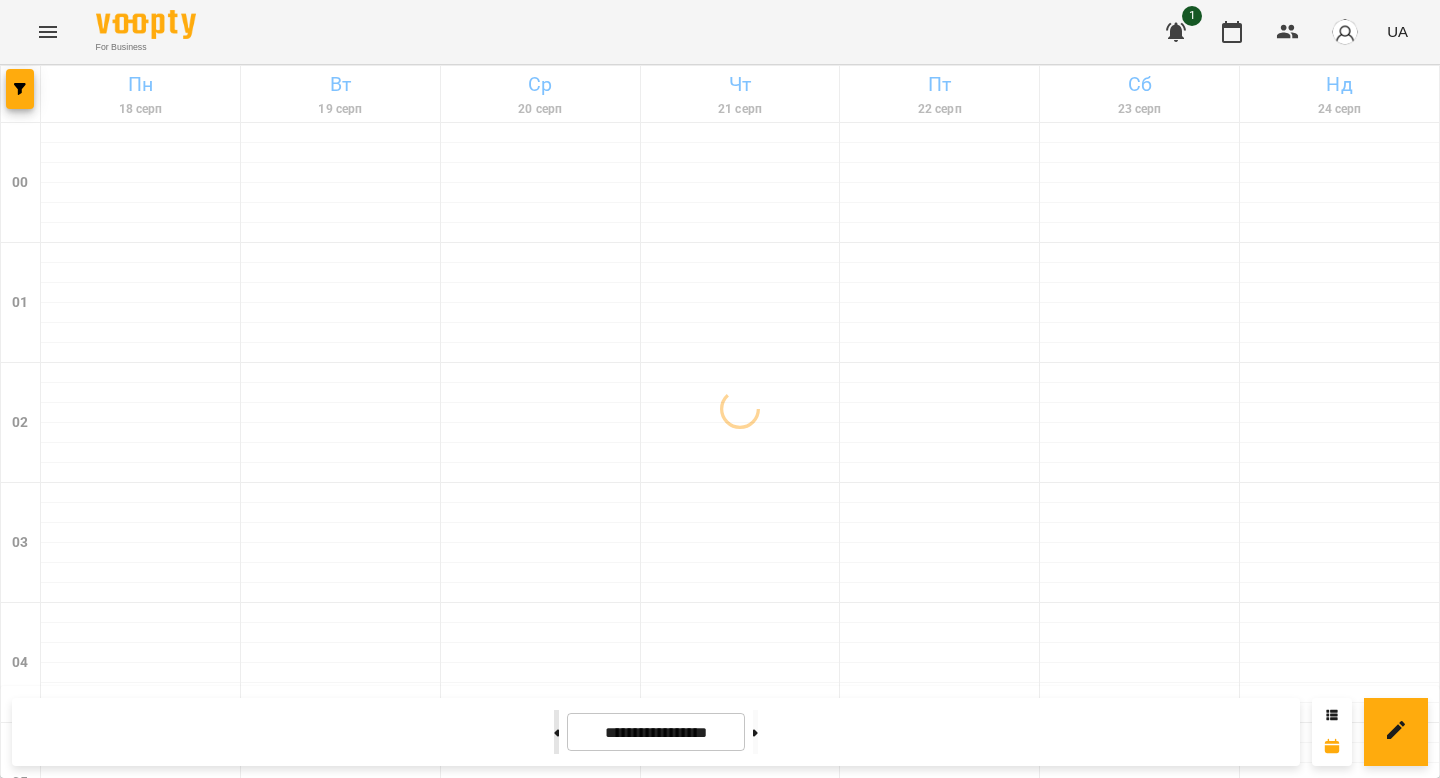 click at bounding box center (556, 732) 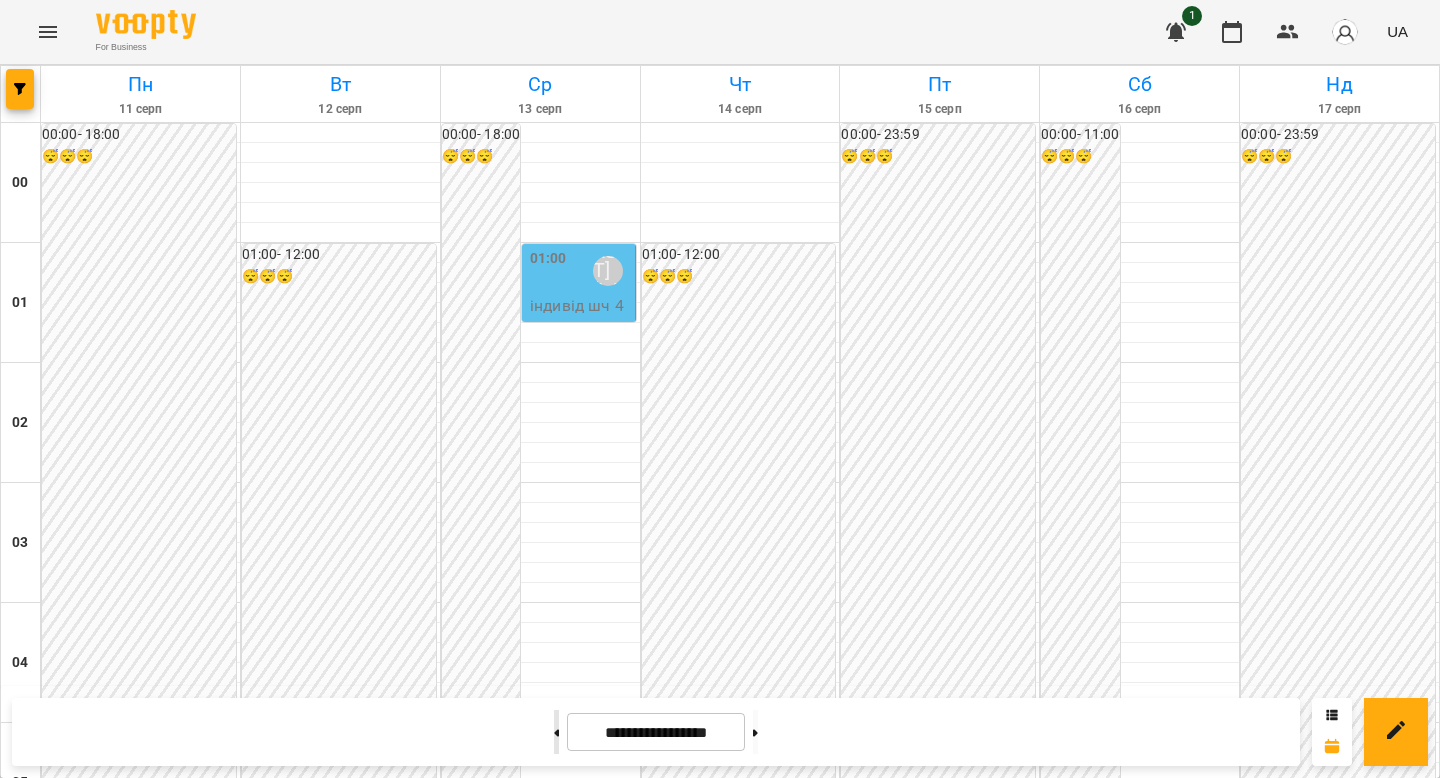 click at bounding box center (556, 732) 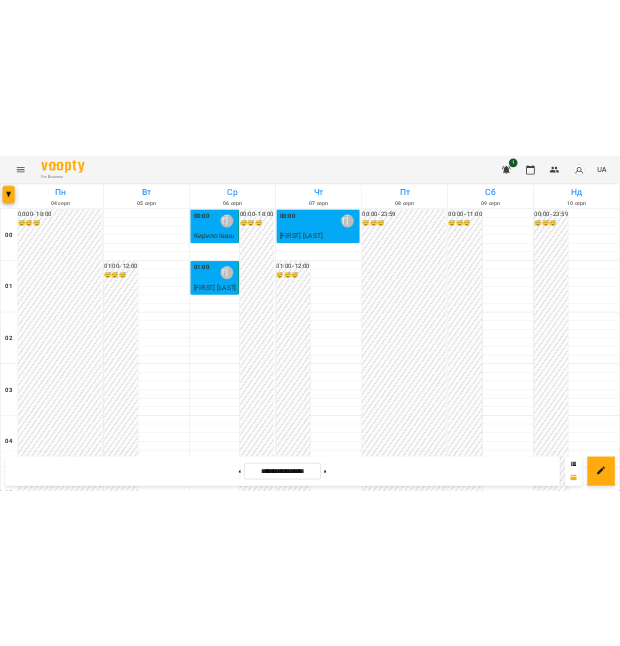 scroll, scrollTop: 1727, scrollLeft: 0, axis: vertical 